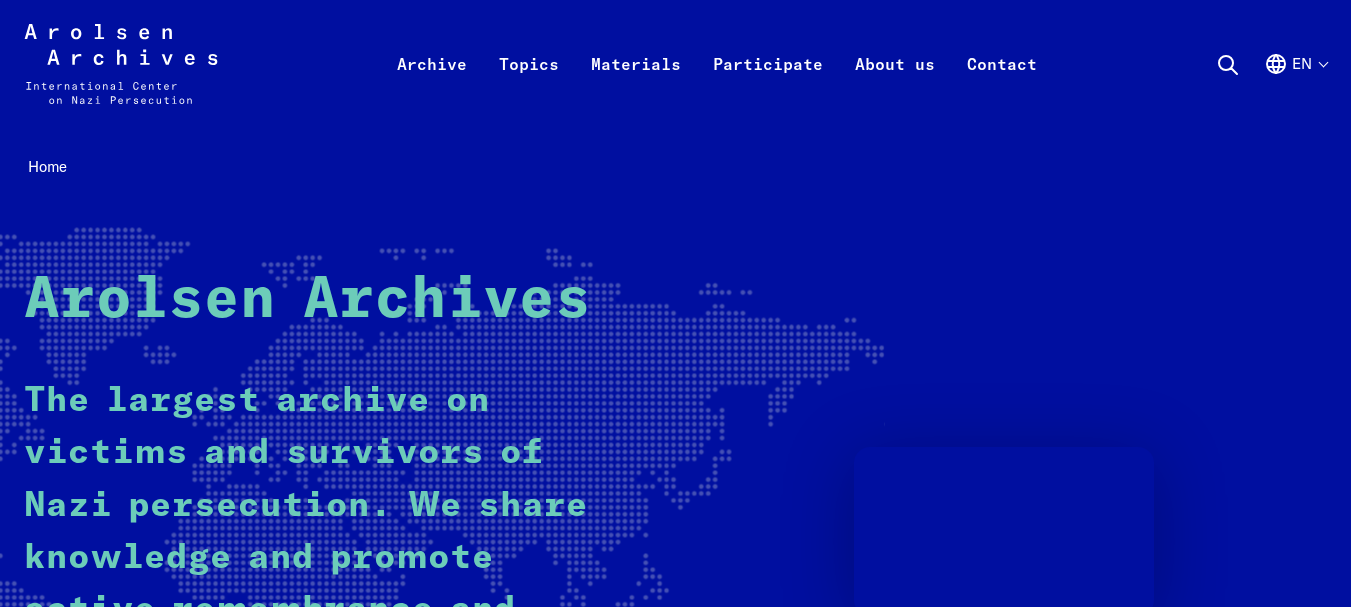 scroll, scrollTop: 0, scrollLeft: 0, axis: both 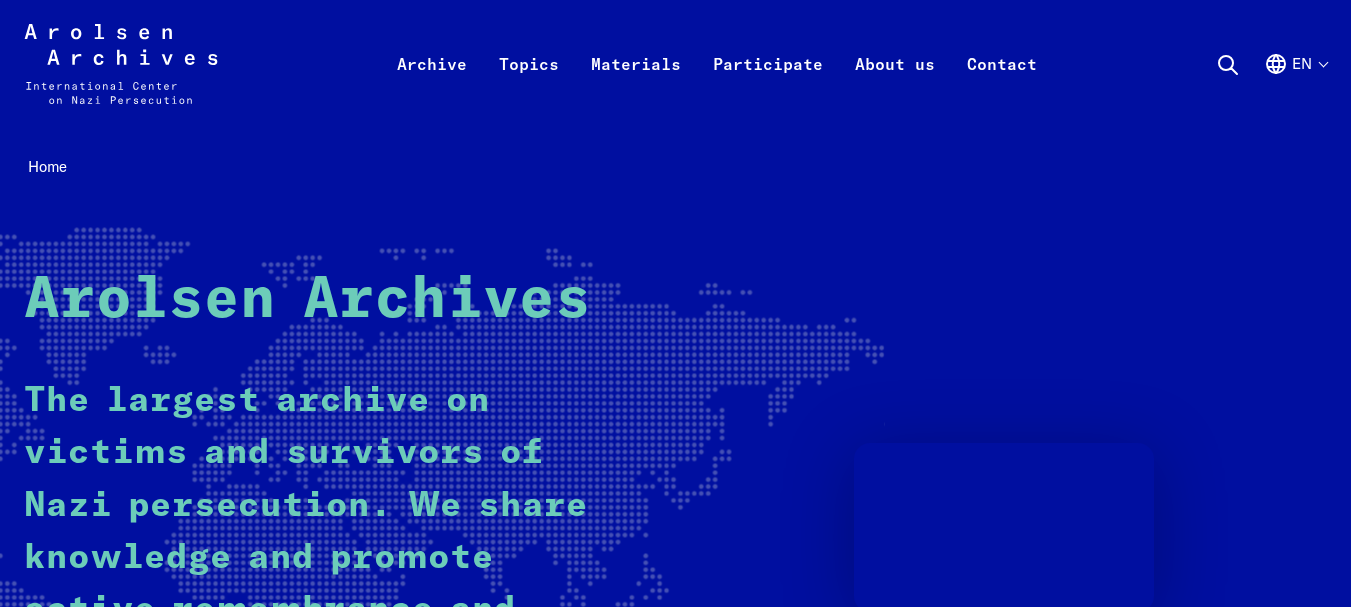 click 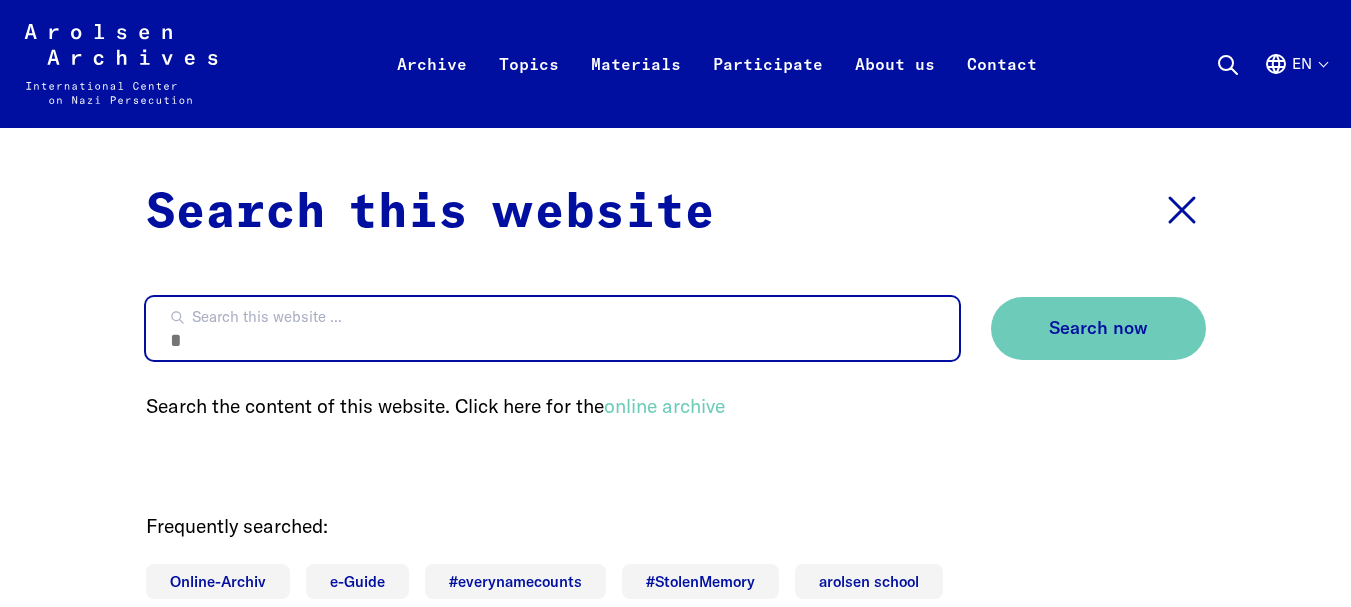 click on "Search this website ..." at bounding box center [552, 328] 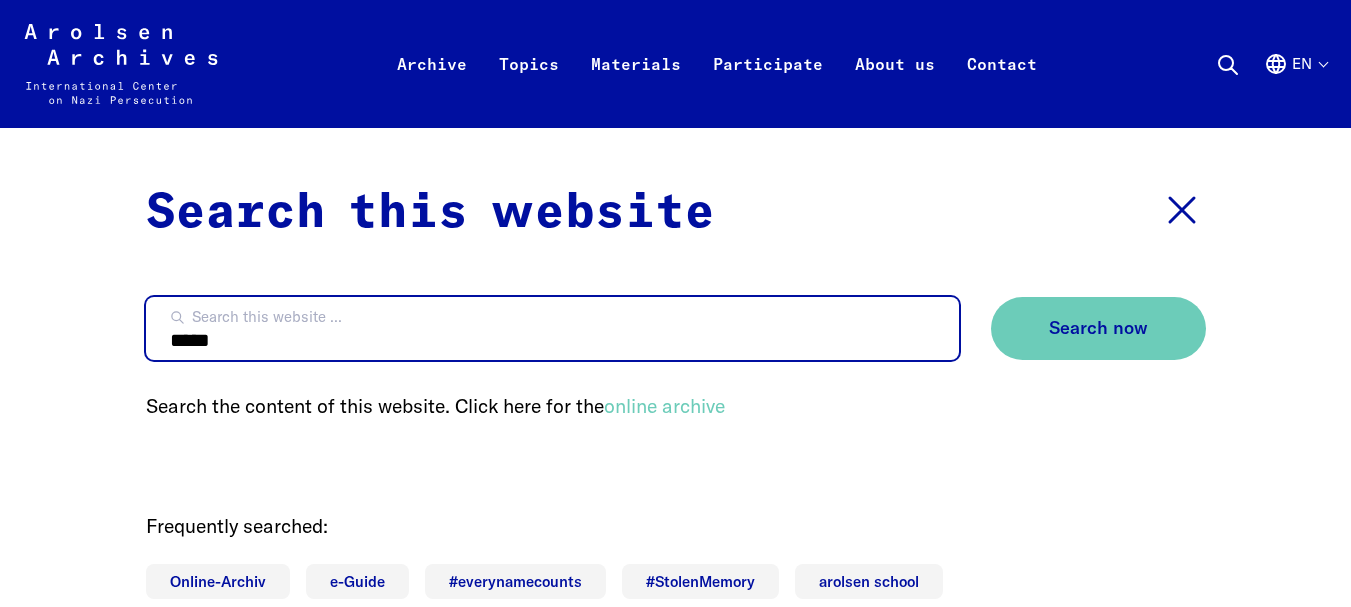 type on "*****" 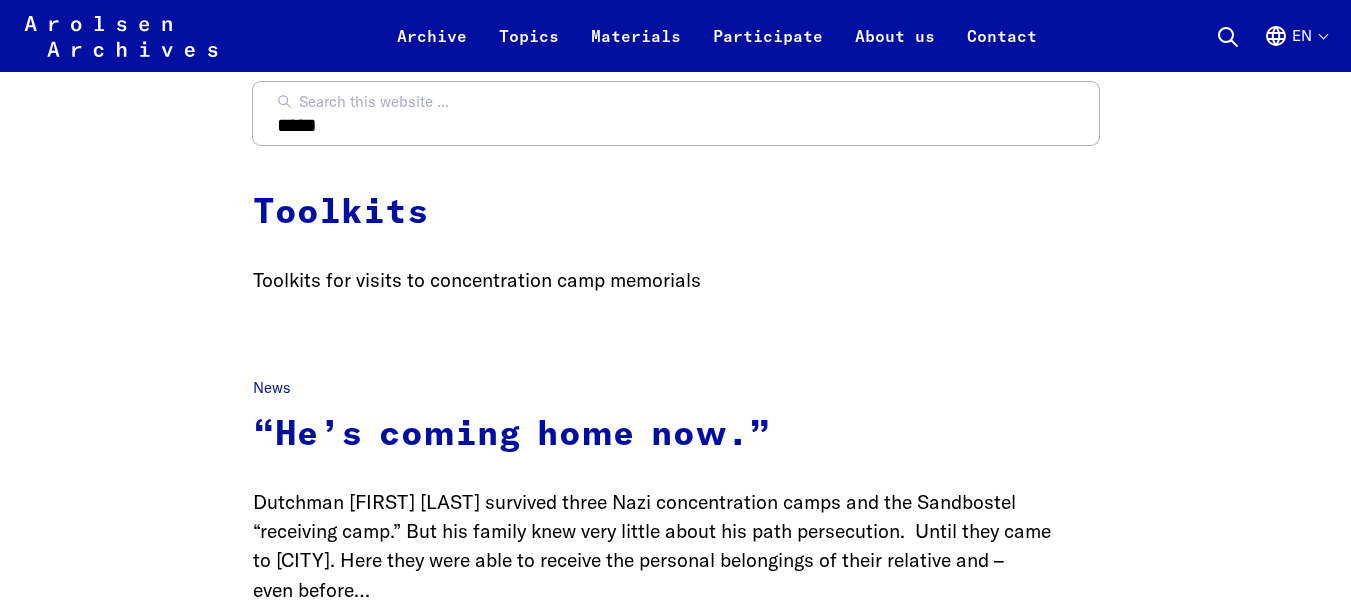 scroll, scrollTop: 0, scrollLeft: 0, axis: both 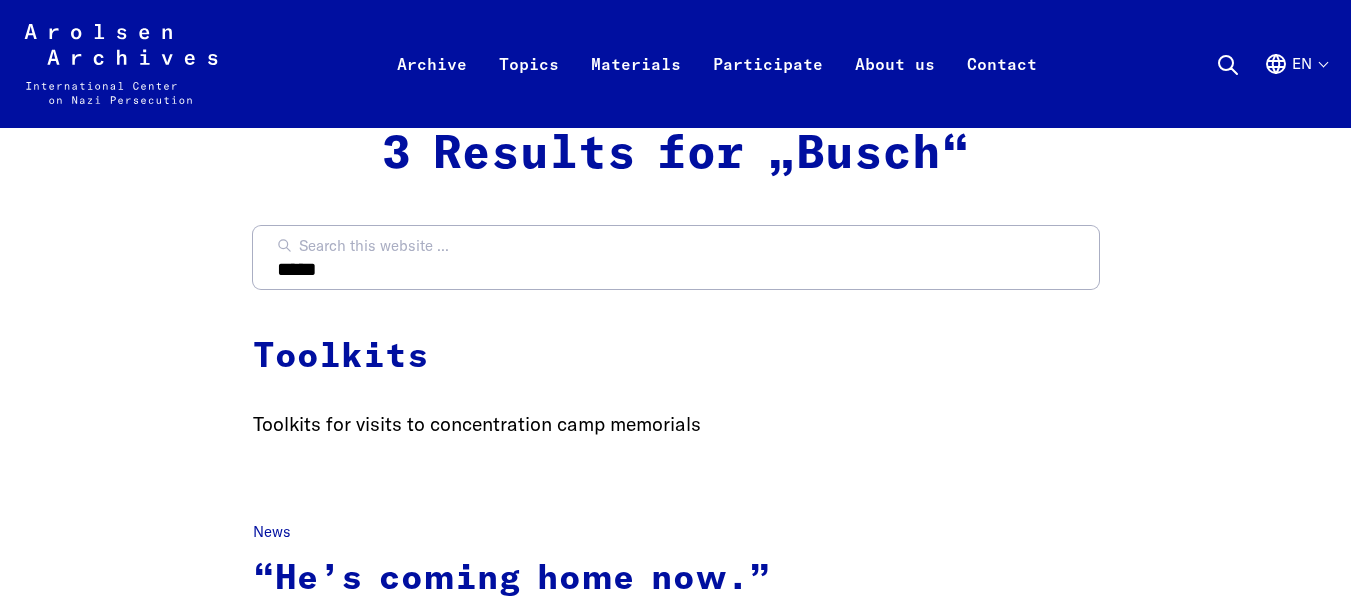 click on "Arolsen Archives - International Center on Nazi Persecution | Return to home page" 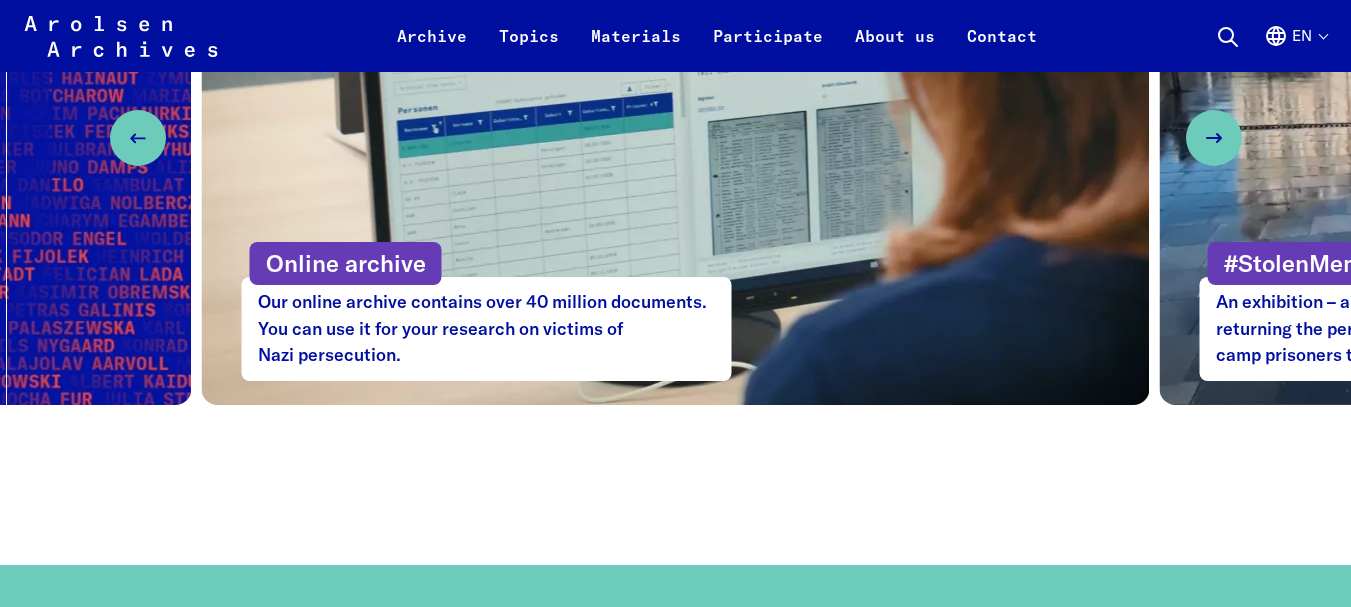 scroll, scrollTop: 1200, scrollLeft: 0, axis: vertical 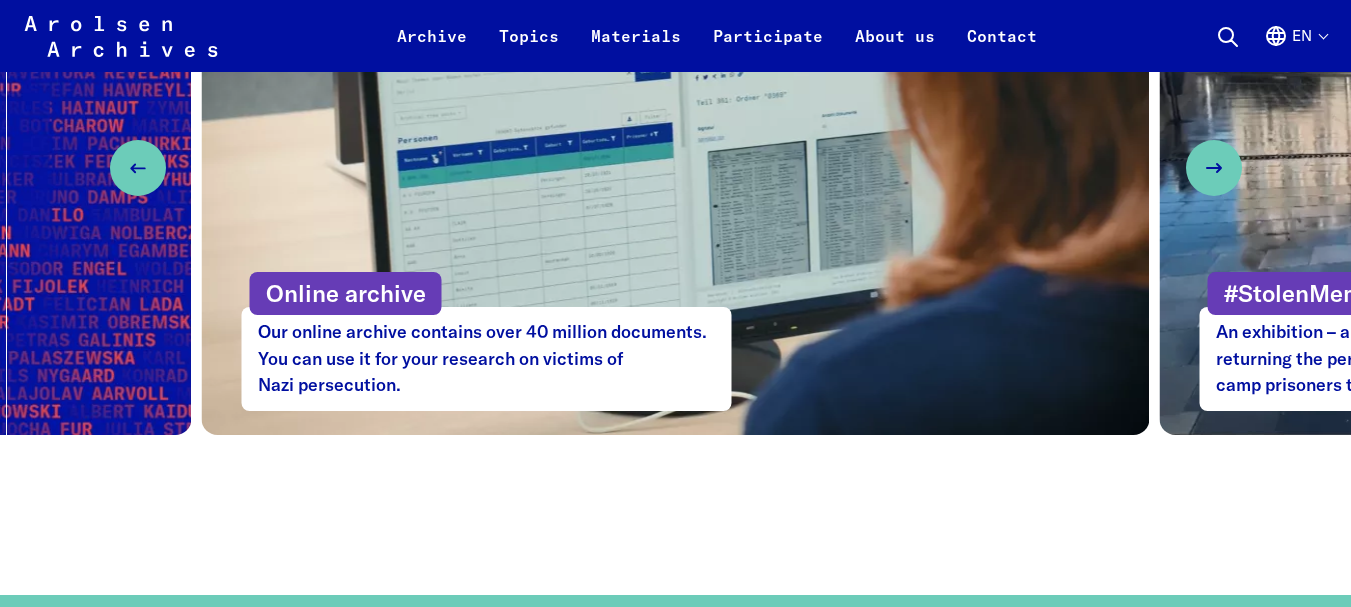 click on "Online archive" at bounding box center (346, 294) 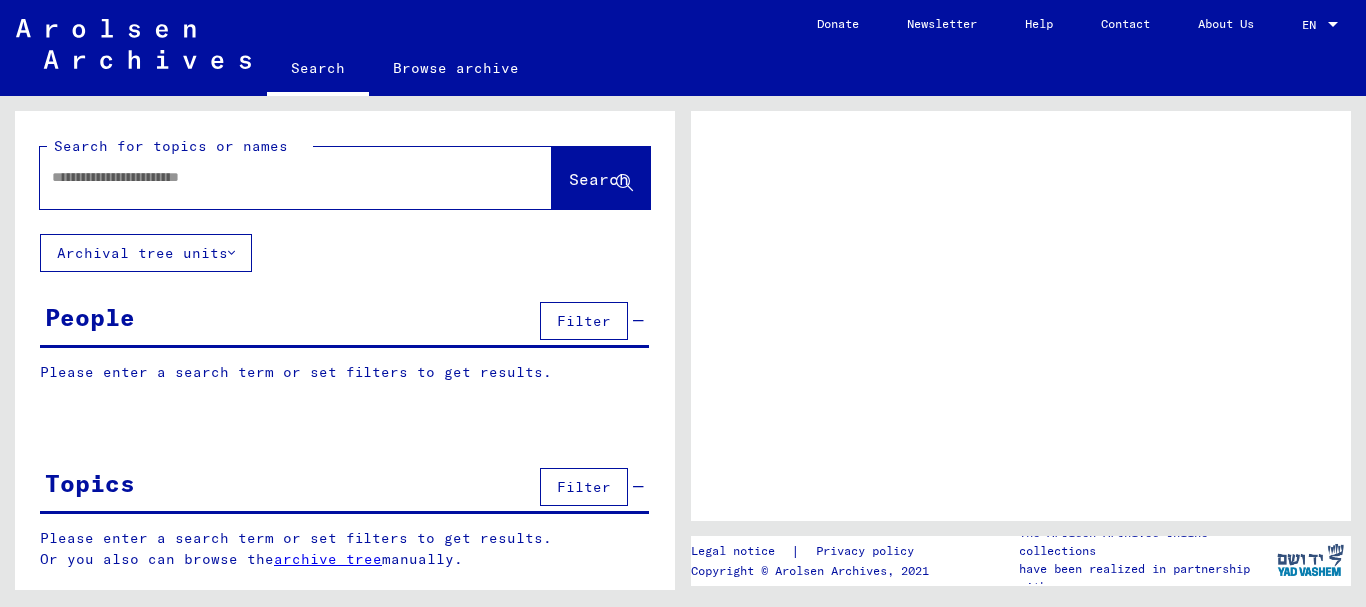 scroll, scrollTop: 0, scrollLeft: 0, axis: both 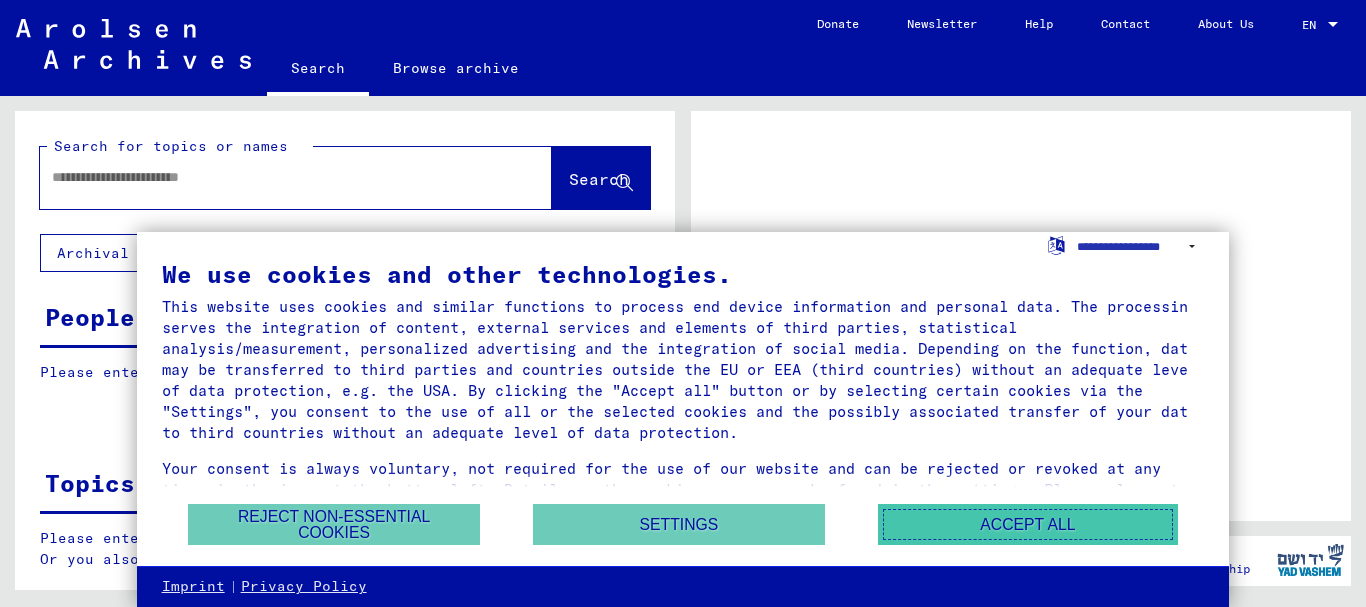 click on "Accept all" at bounding box center [1028, 524] 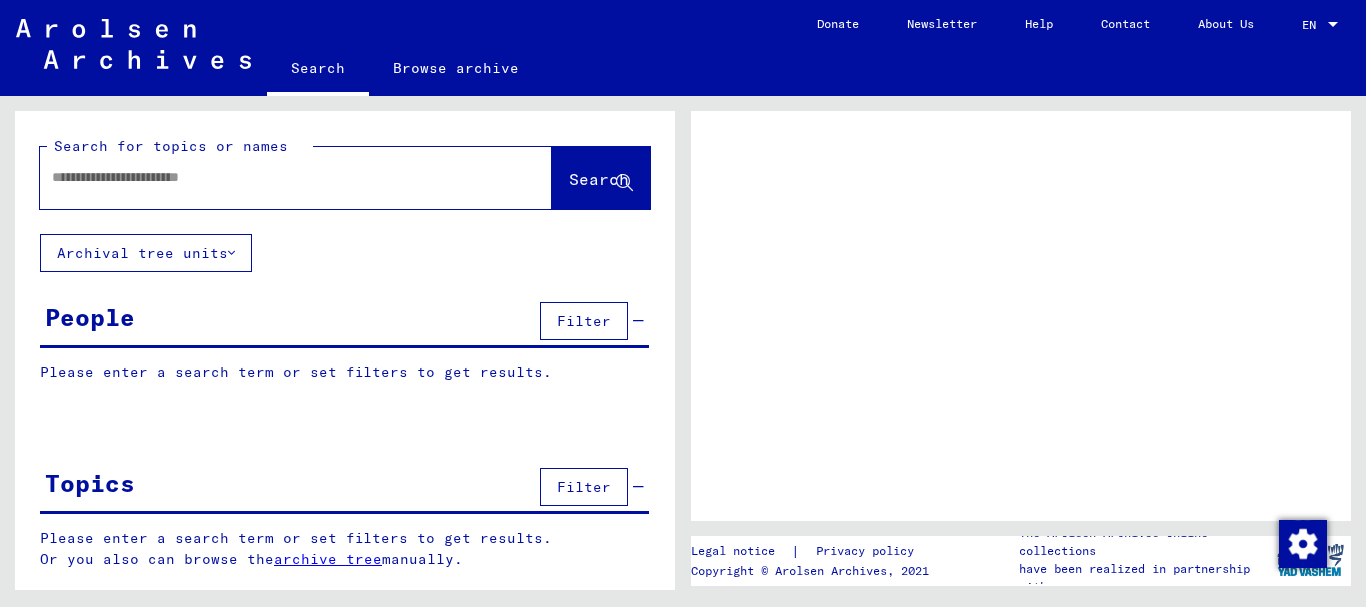click 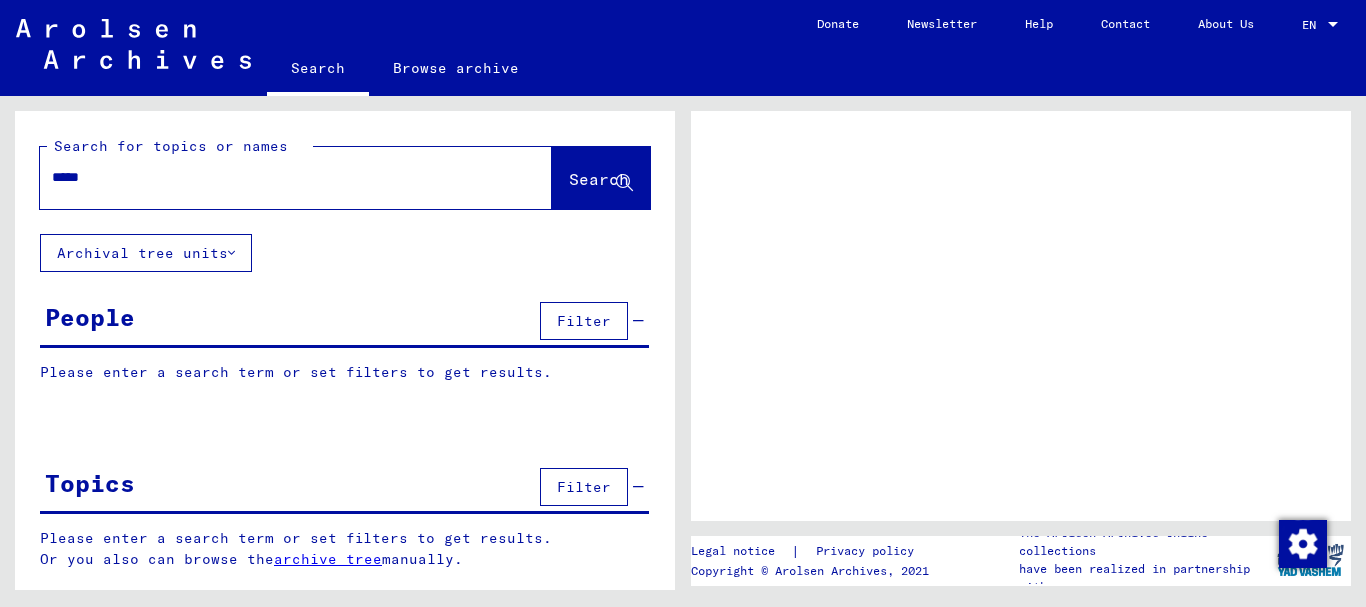 type on "*****" 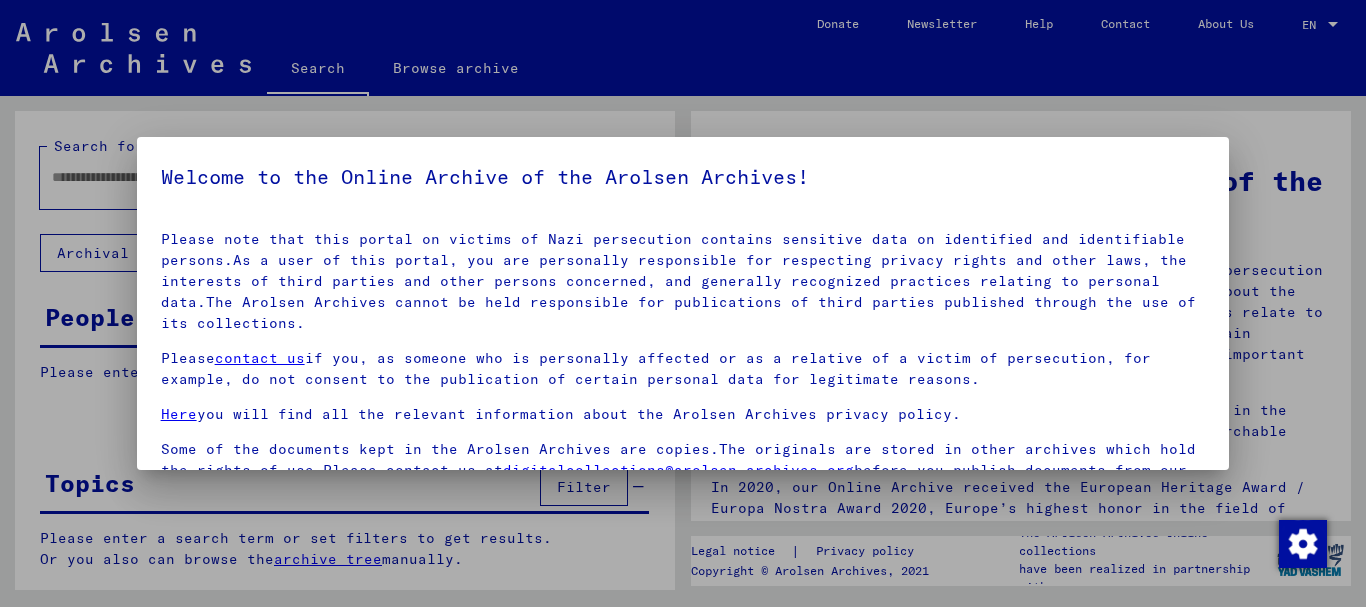 scroll, scrollTop: 82, scrollLeft: 0, axis: vertical 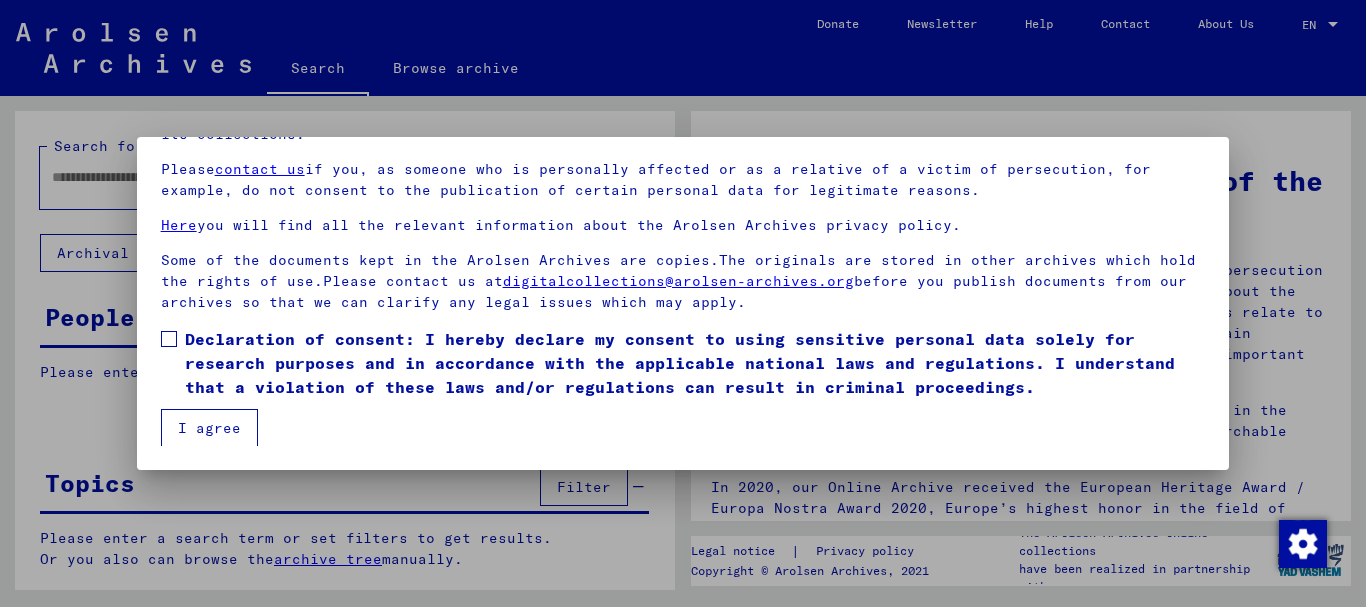 click on "Some of the documents kept in the Arolsen Archives are copies.The originals are stored in other archives which hold the rights of use.Please contact us at  digitalcollections@arolsen-archives.org  before you publish documents from our archives so that we can clarify any legal issues which may apply." at bounding box center [683, 281] 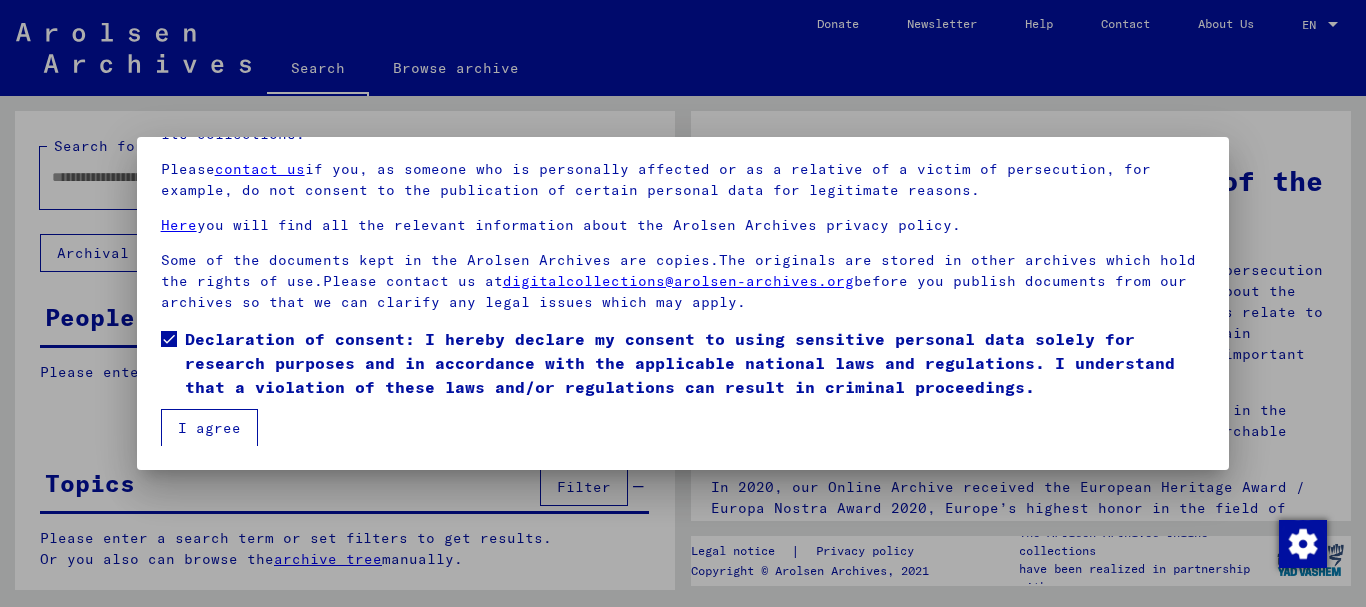 click on "I agree" at bounding box center (209, 428) 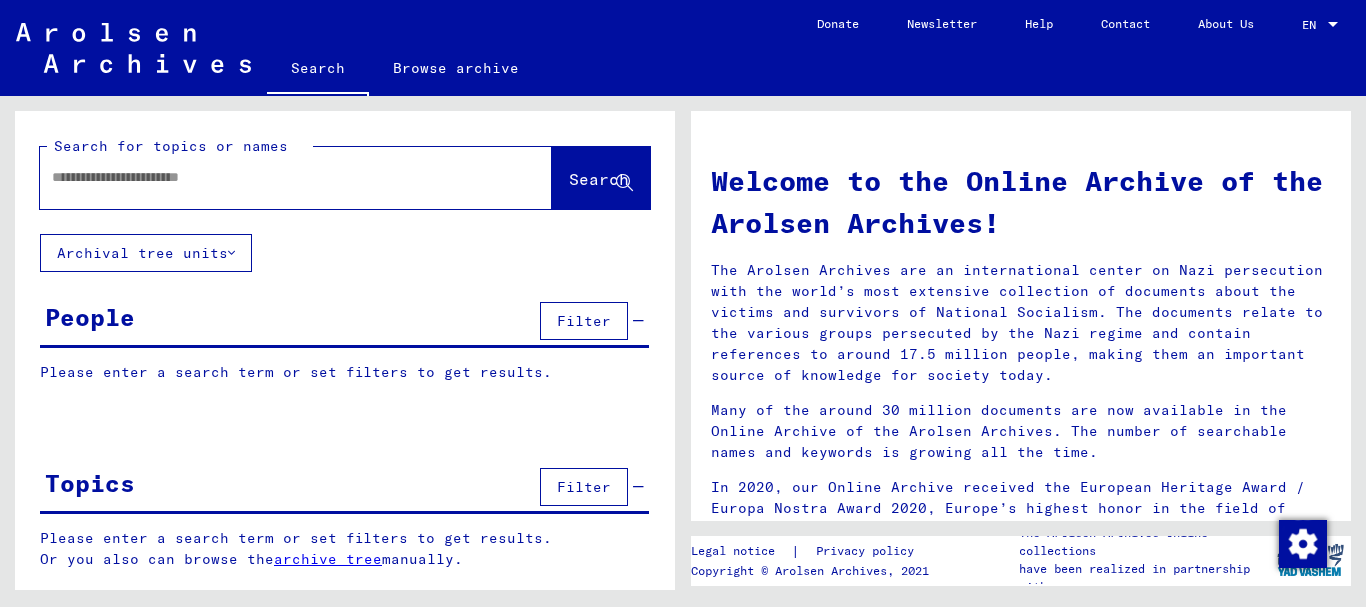 click at bounding box center (272, 177) 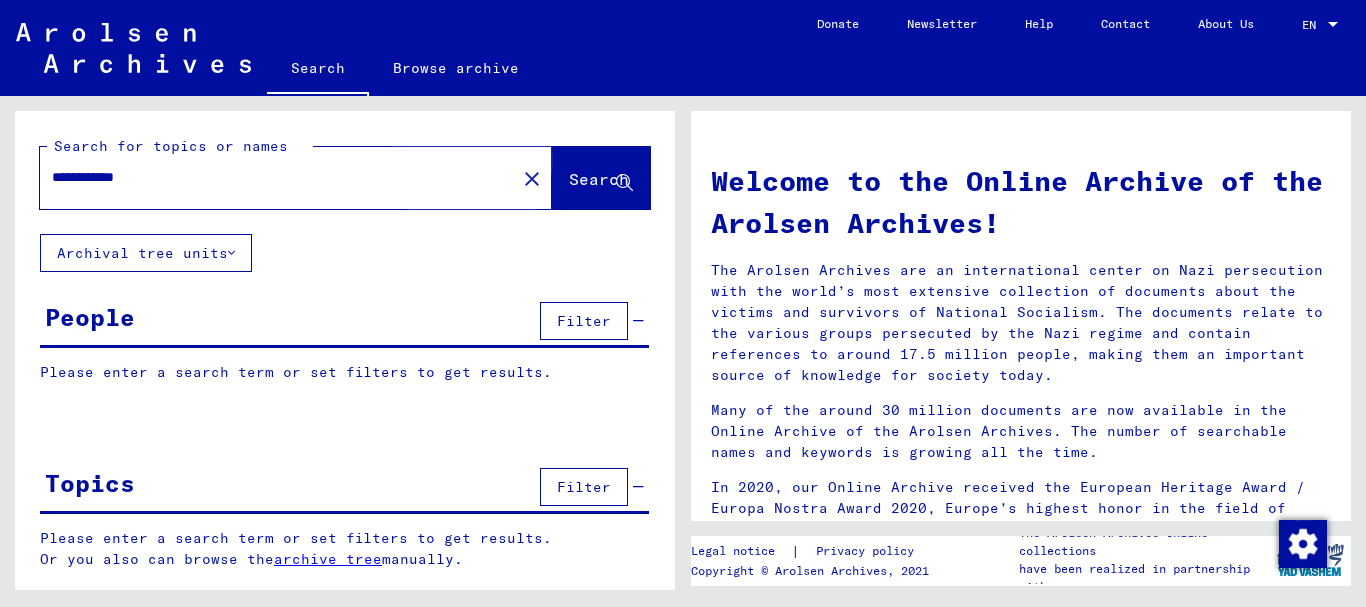 click on "Search" 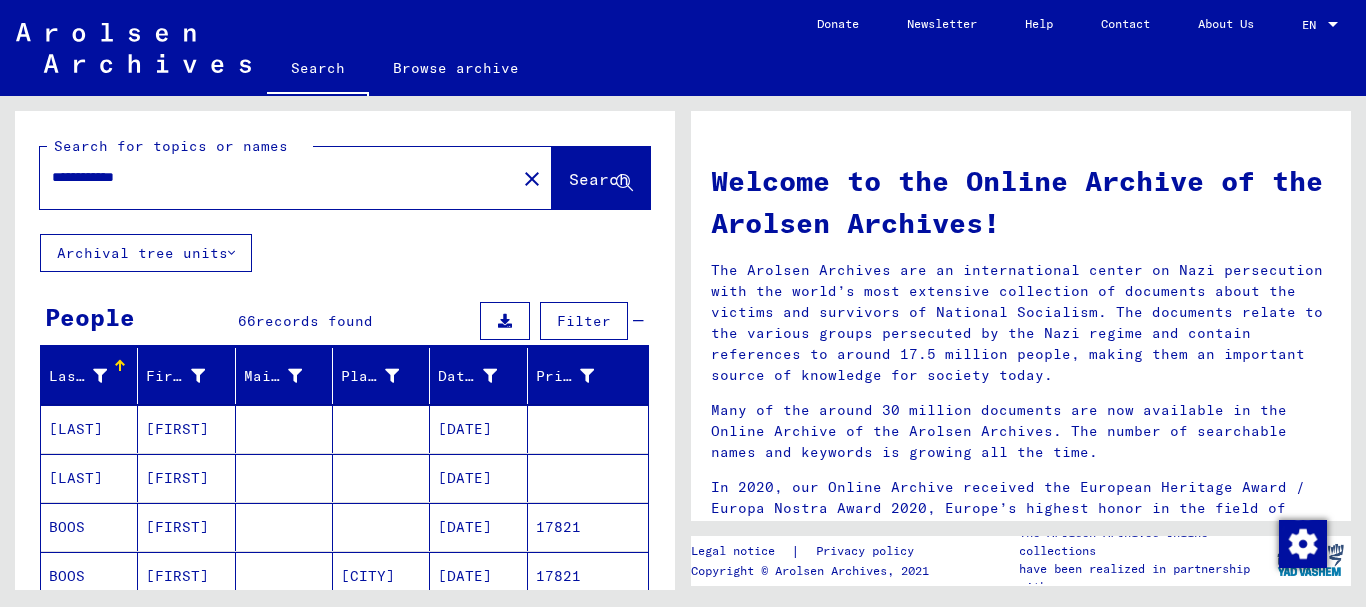 click at bounding box center (381, 576) 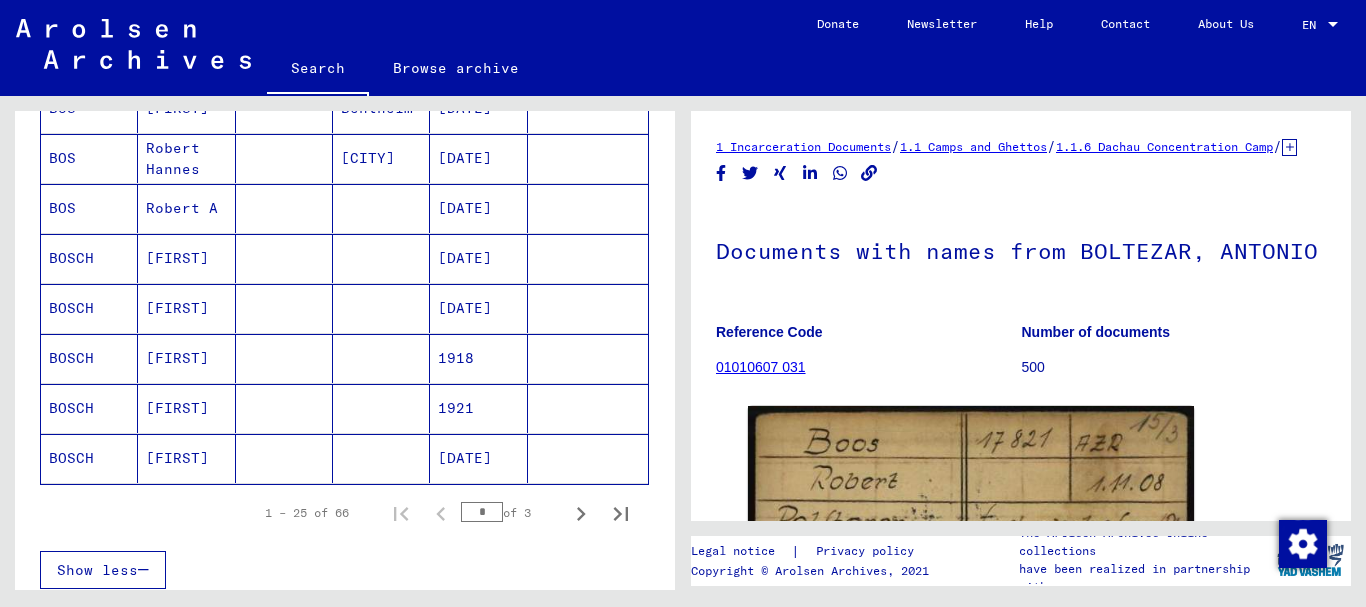 scroll, scrollTop: 1200, scrollLeft: 0, axis: vertical 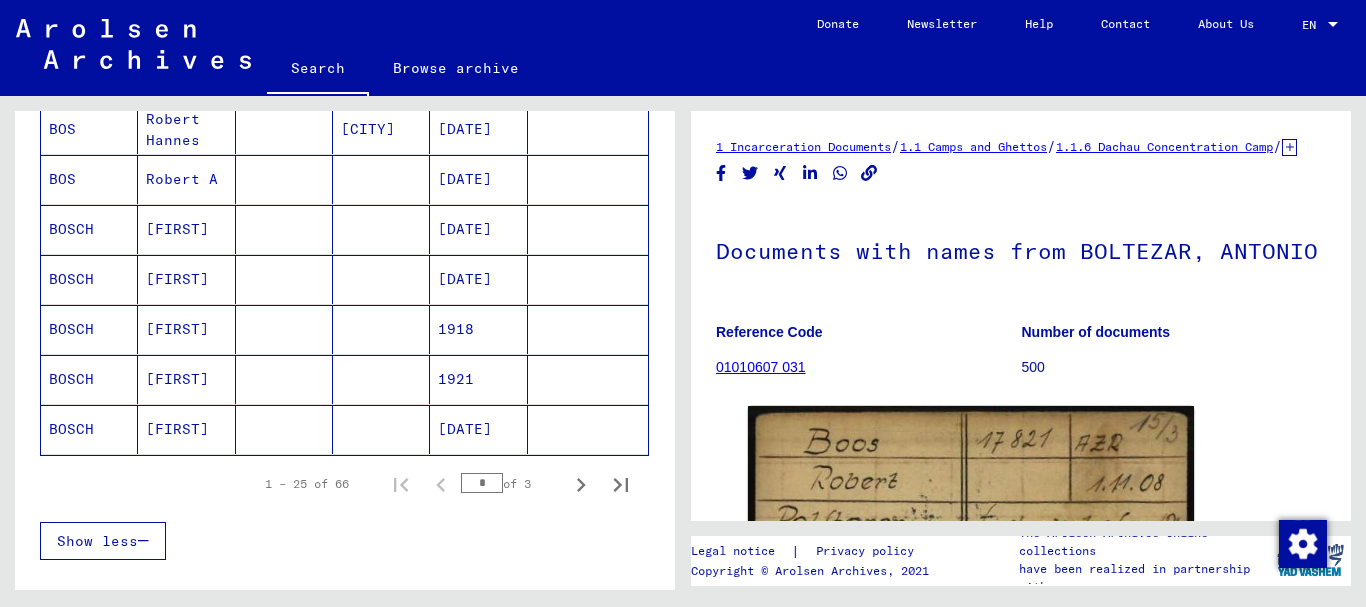 click on "[DATE]" 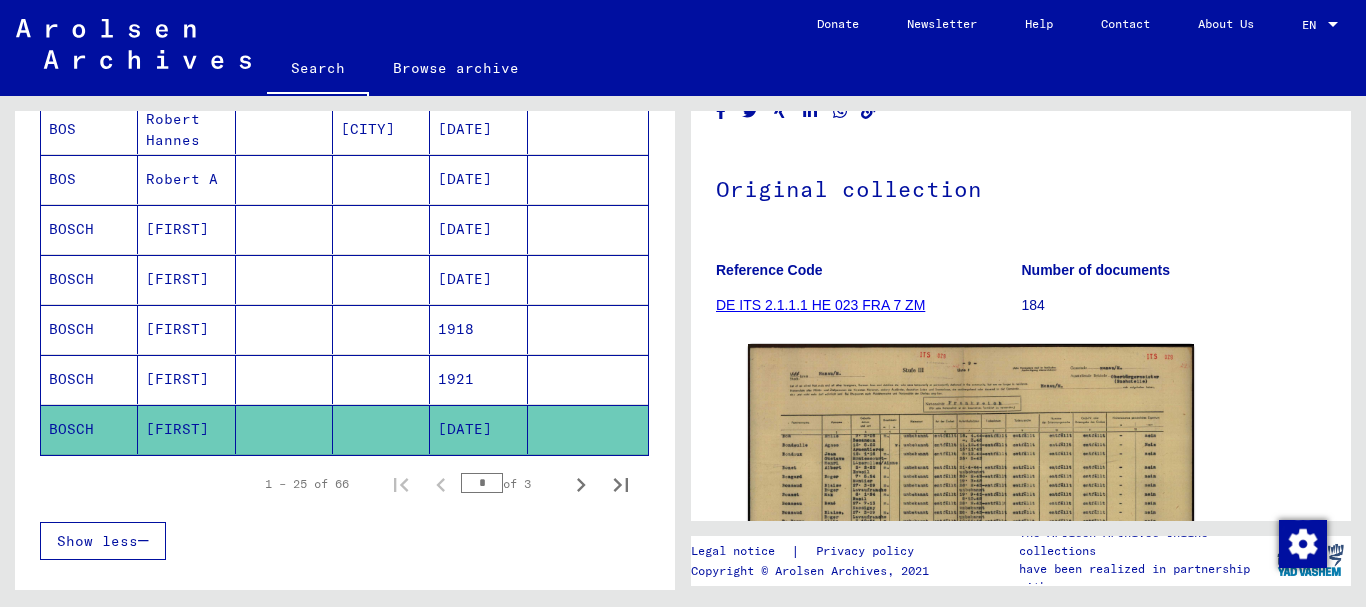 scroll, scrollTop: 127, scrollLeft: 0, axis: vertical 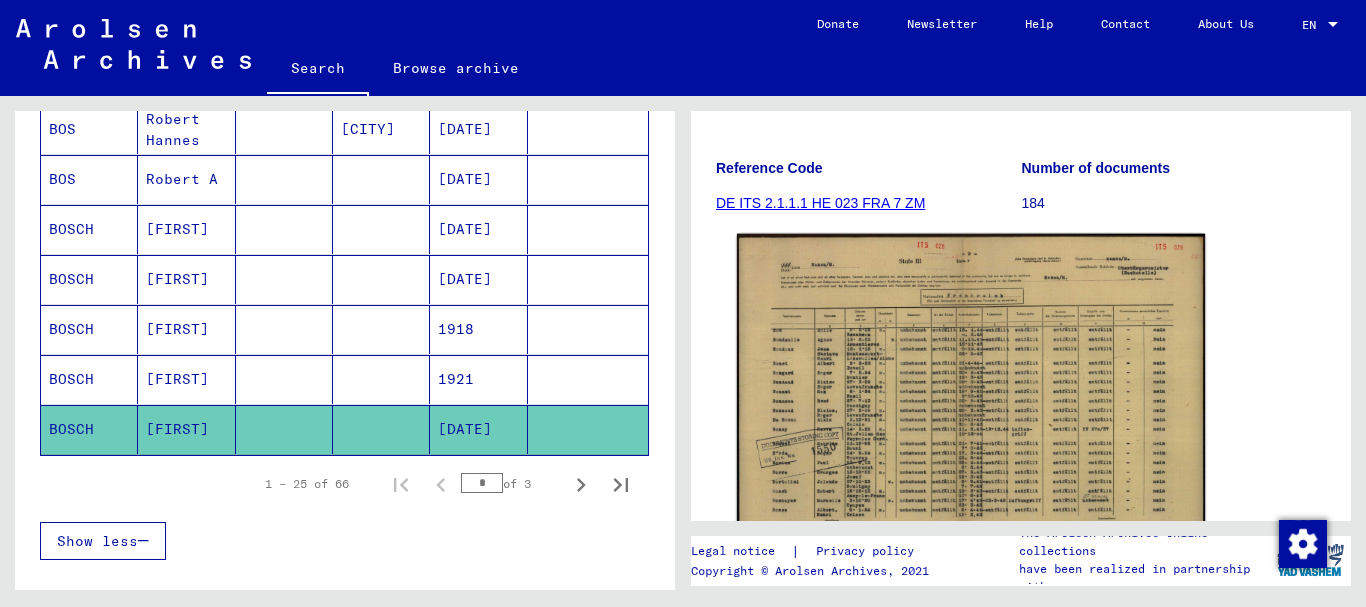 click 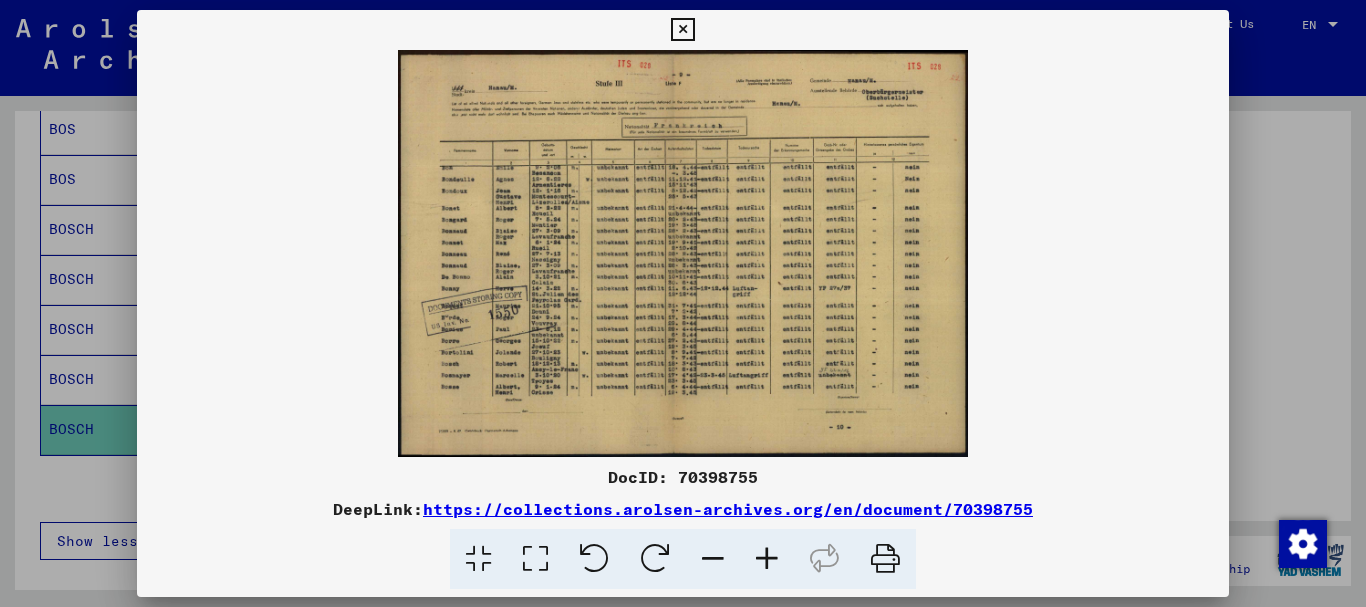 click at bounding box center (767, 559) 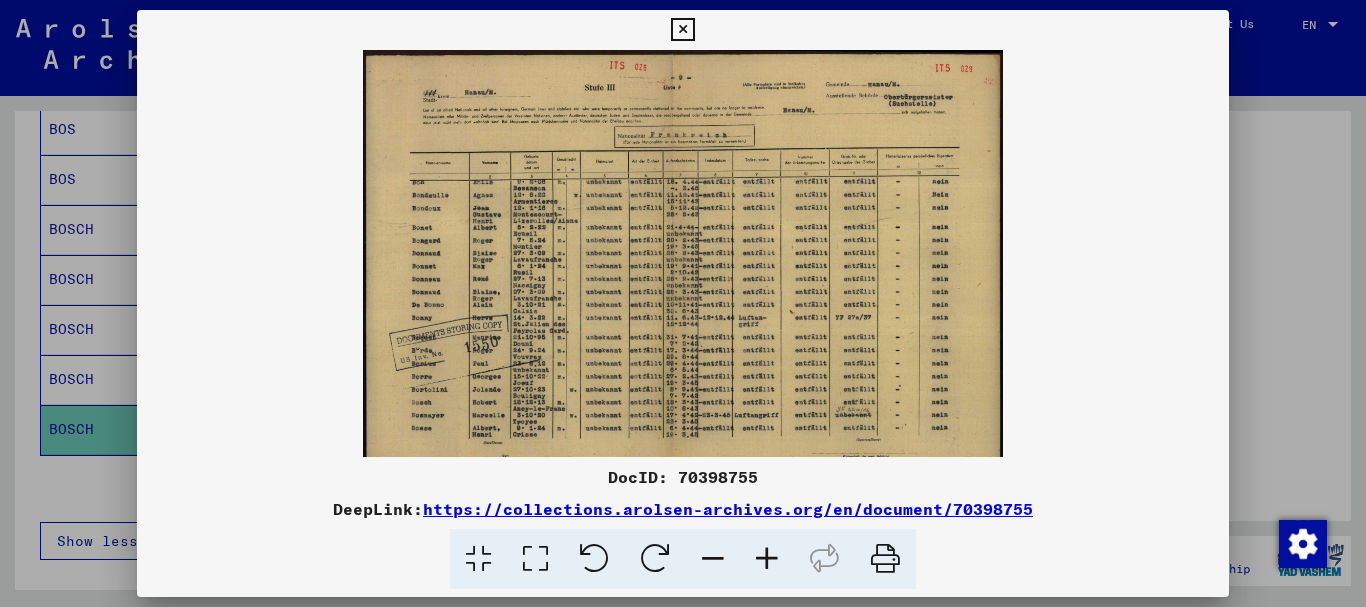 click at bounding box center (767, 559) 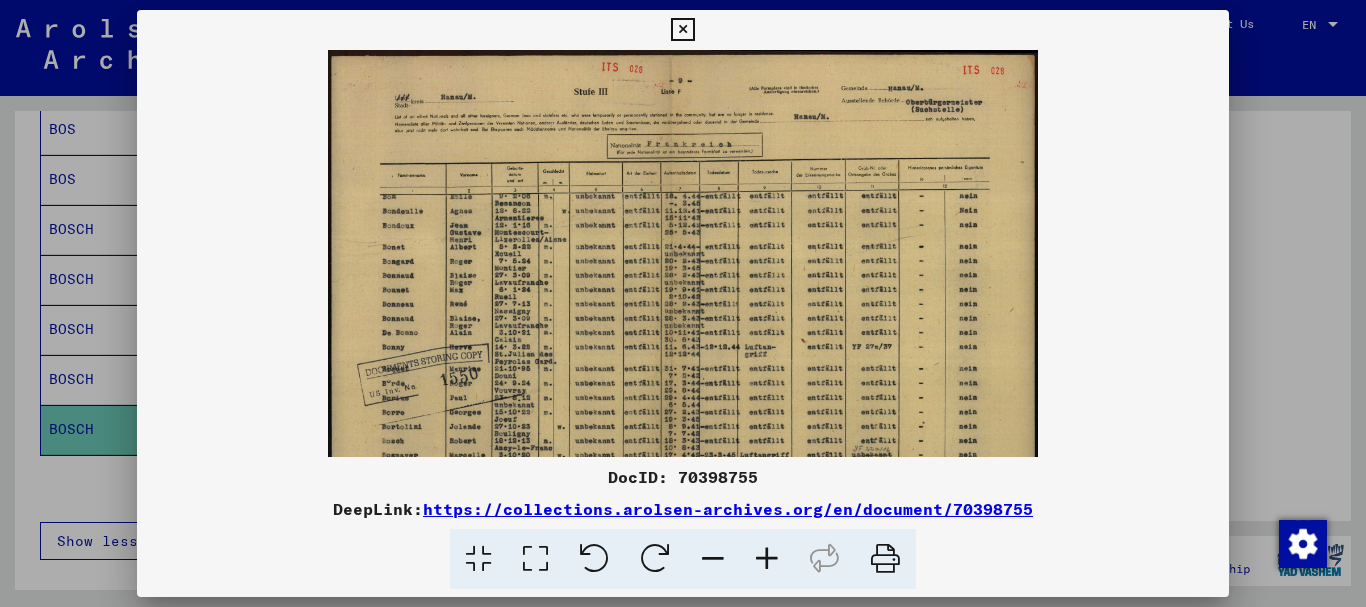 click at bounding box center [767, 559] 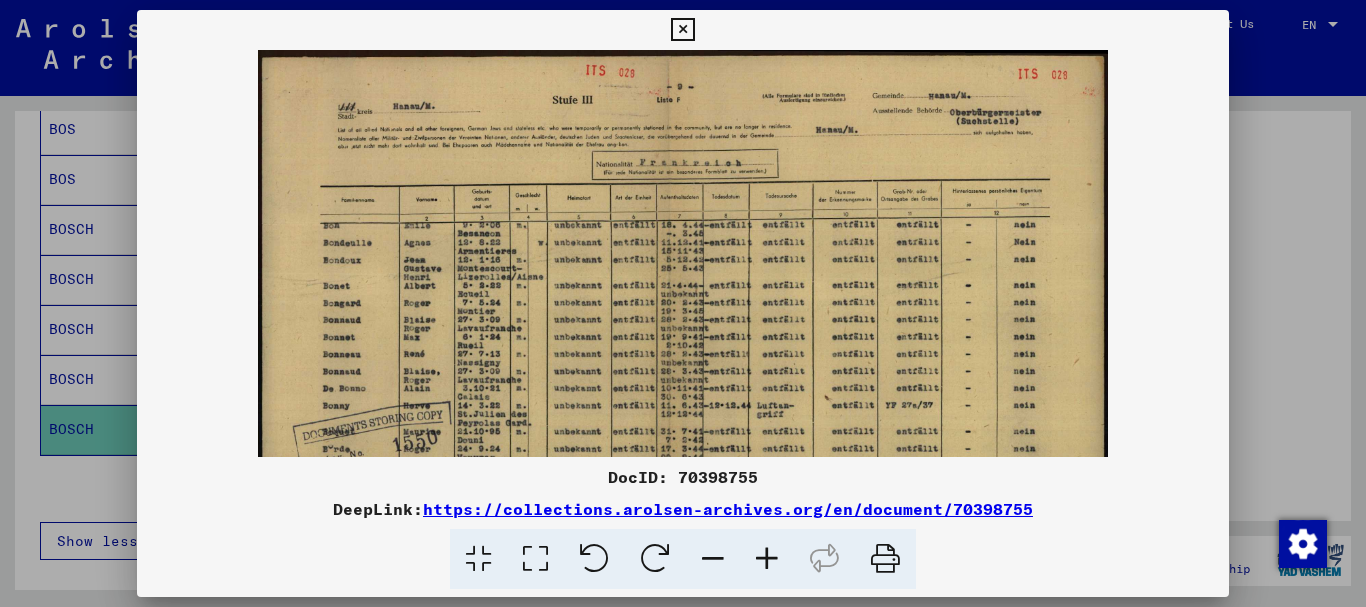 click at bounding box center [767, 559] 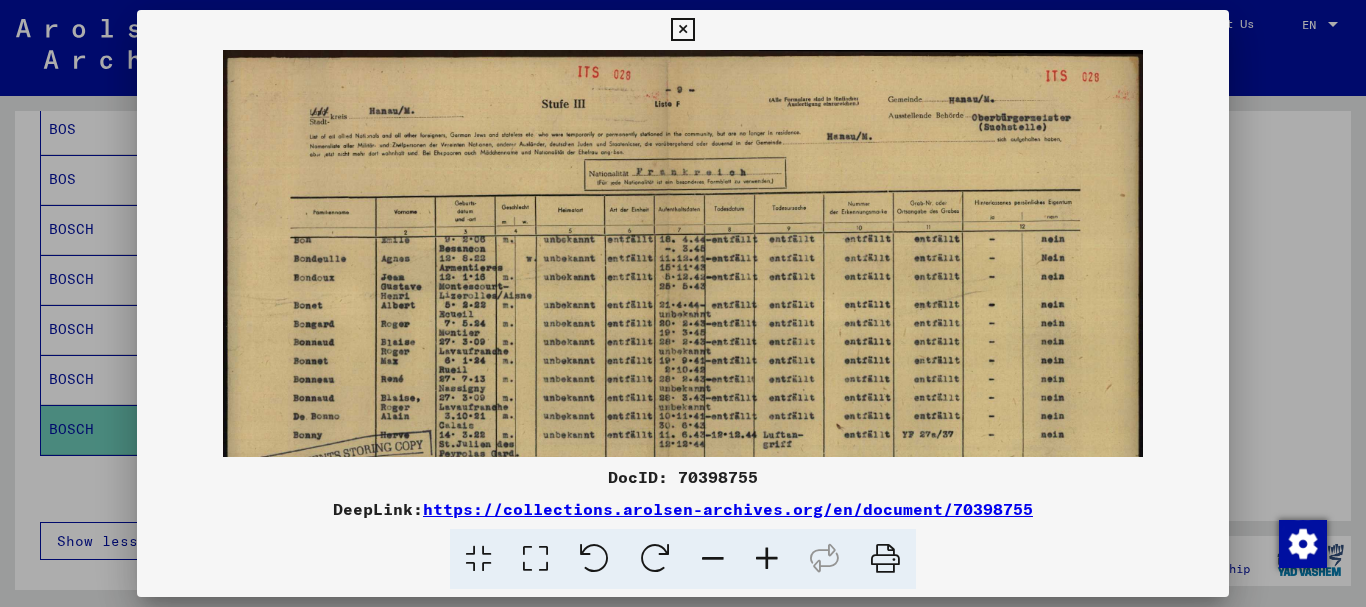 click at bounding box center (767, 559) 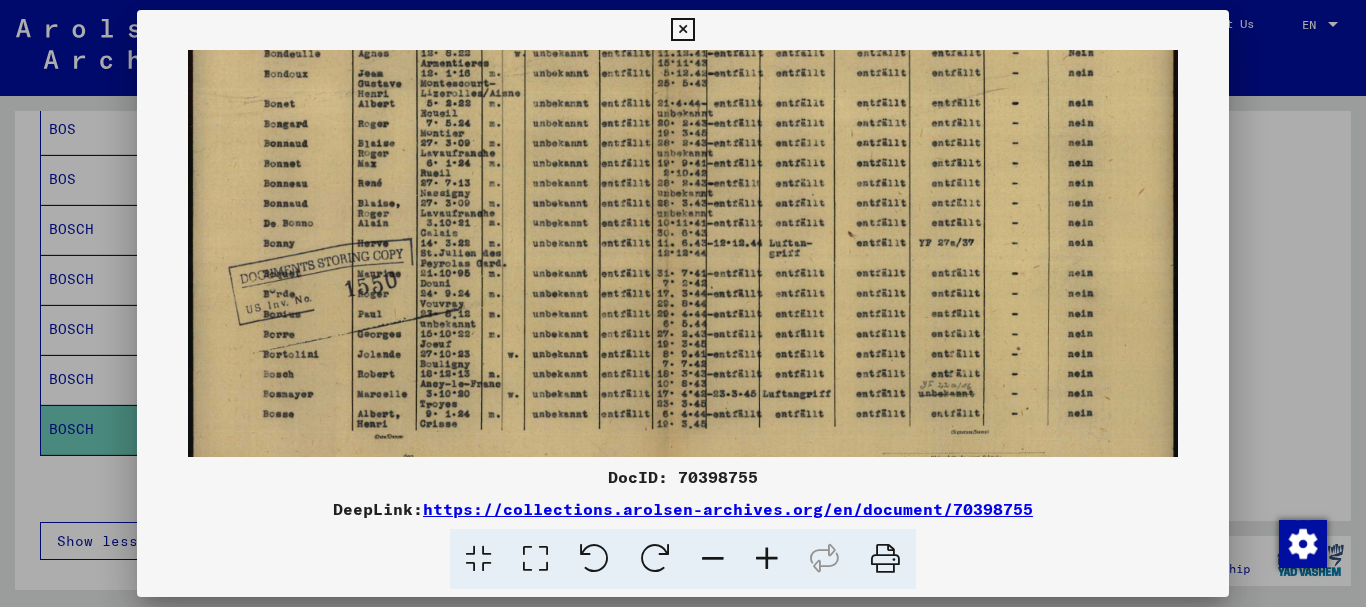 scroll, scrollTop: 254, scrollLeft: 0, axis: vertical 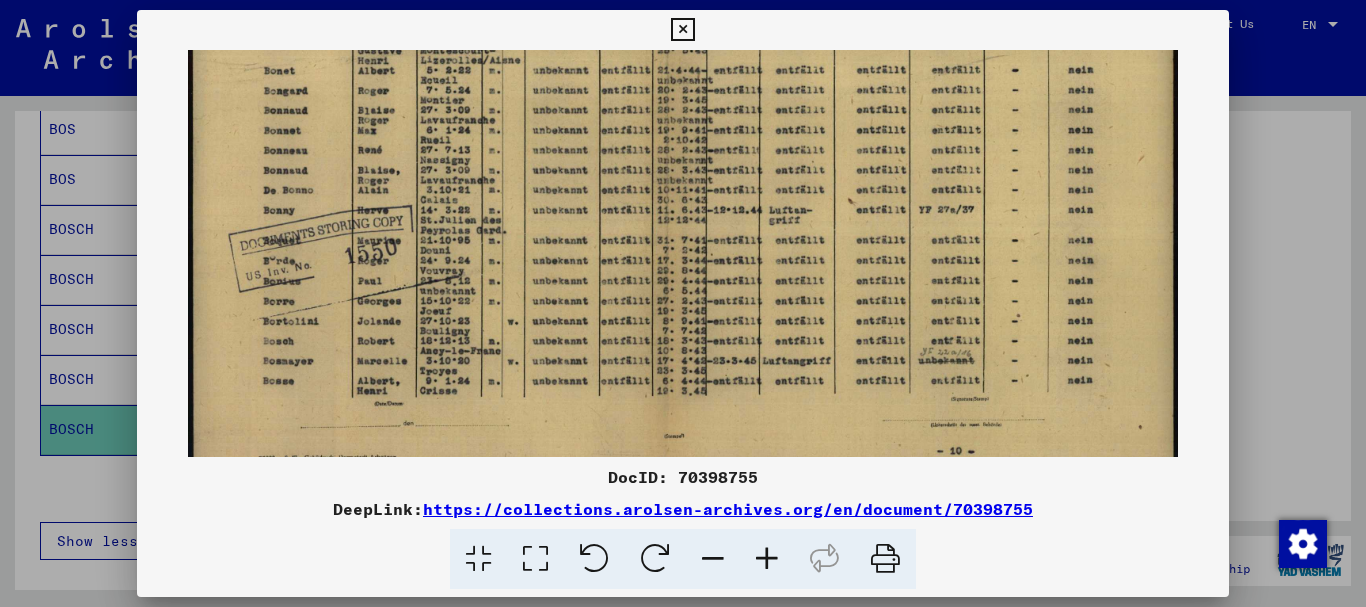 drag, startPoint x: 336, startPoint y: 360, endPoint x: 371, endPoint y: 106, distance: 256.4001 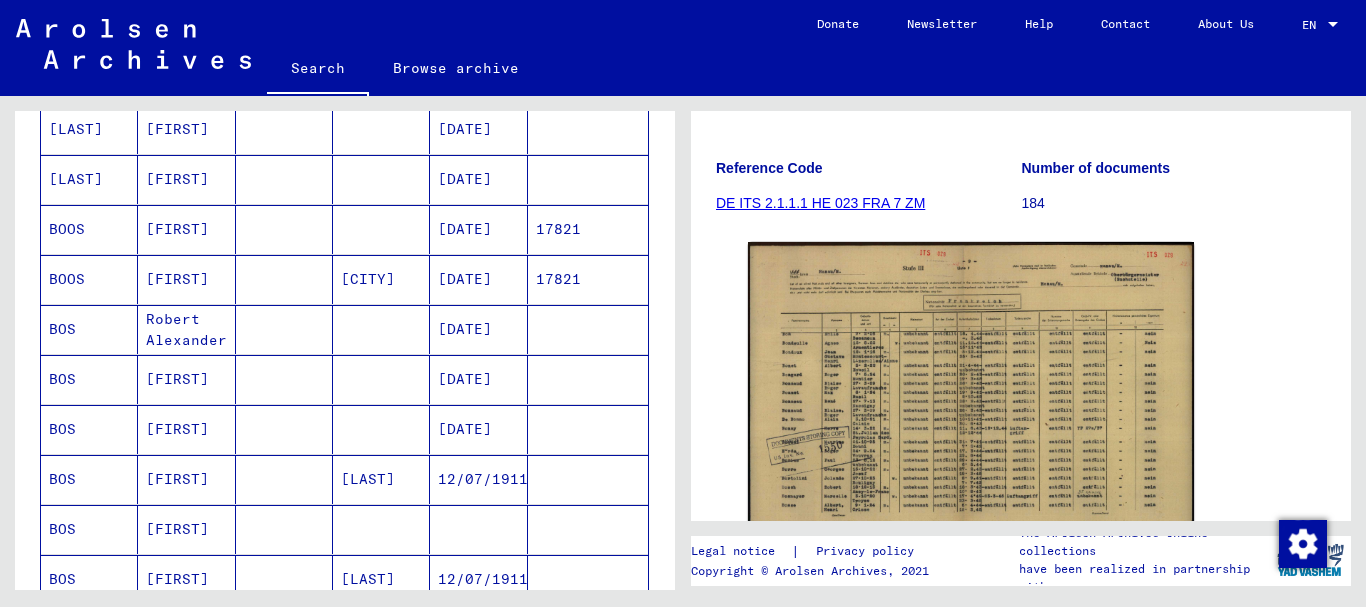 scroll, scrollTop: 0, scrollLeft: 0, axis: both 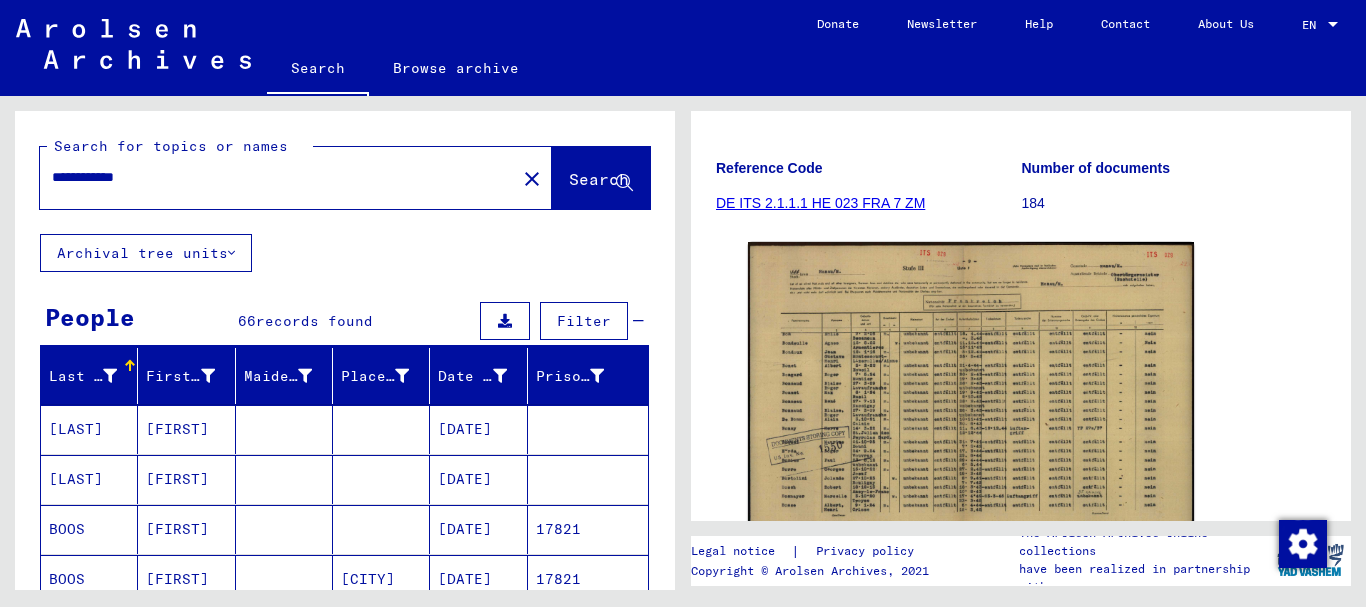drag, startPoint x: 103, startPoint y: 178, endPoint x: 0, endPoint y: 181, distance: 103.04368 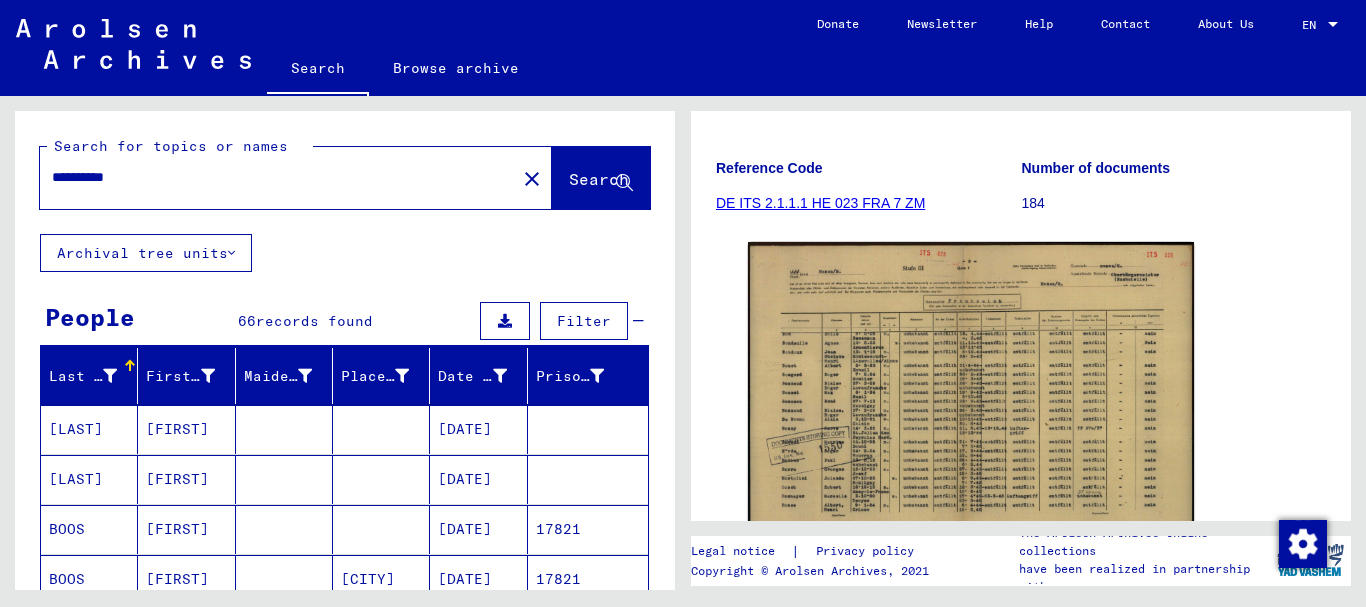 type on "**********" 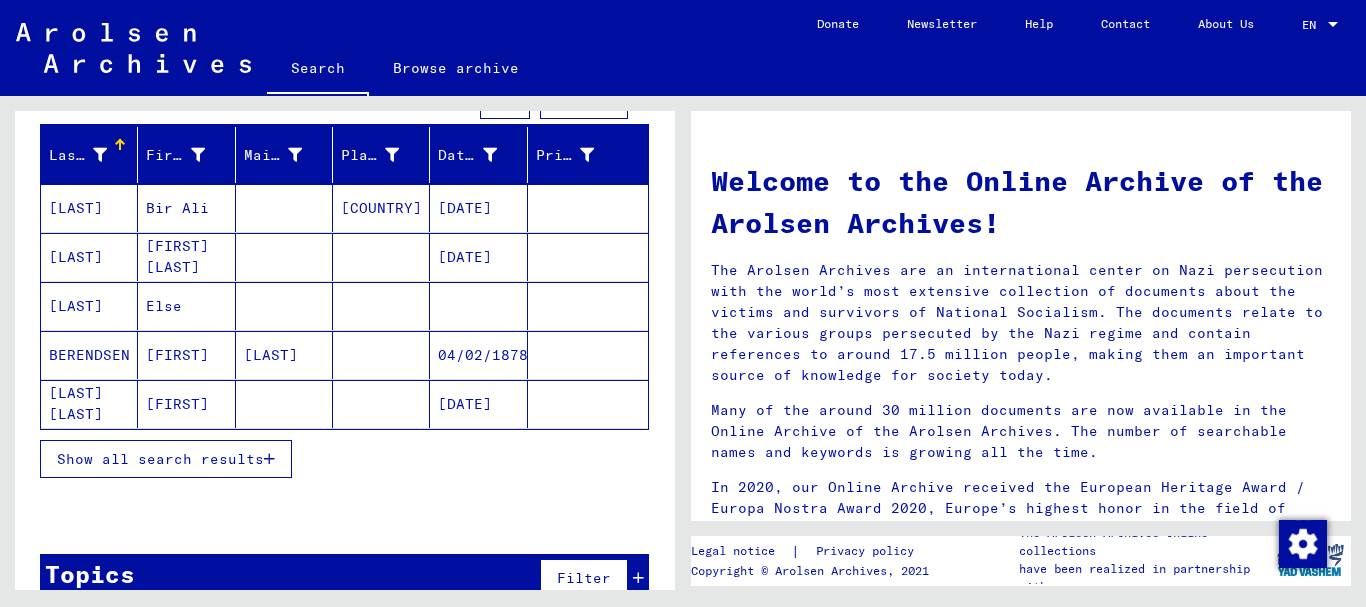 scroll, scrollTop: 258, scrollLeft: 0, axis: vertical 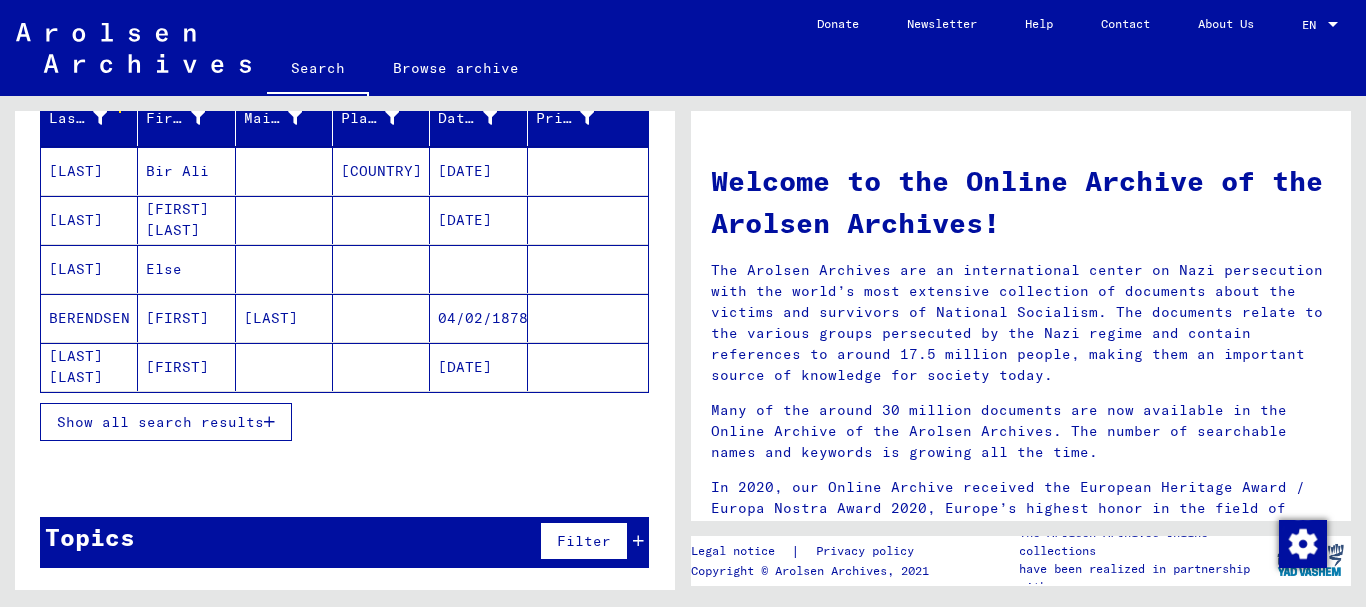 click on "Show all search results" at bounding box center [160, 422] 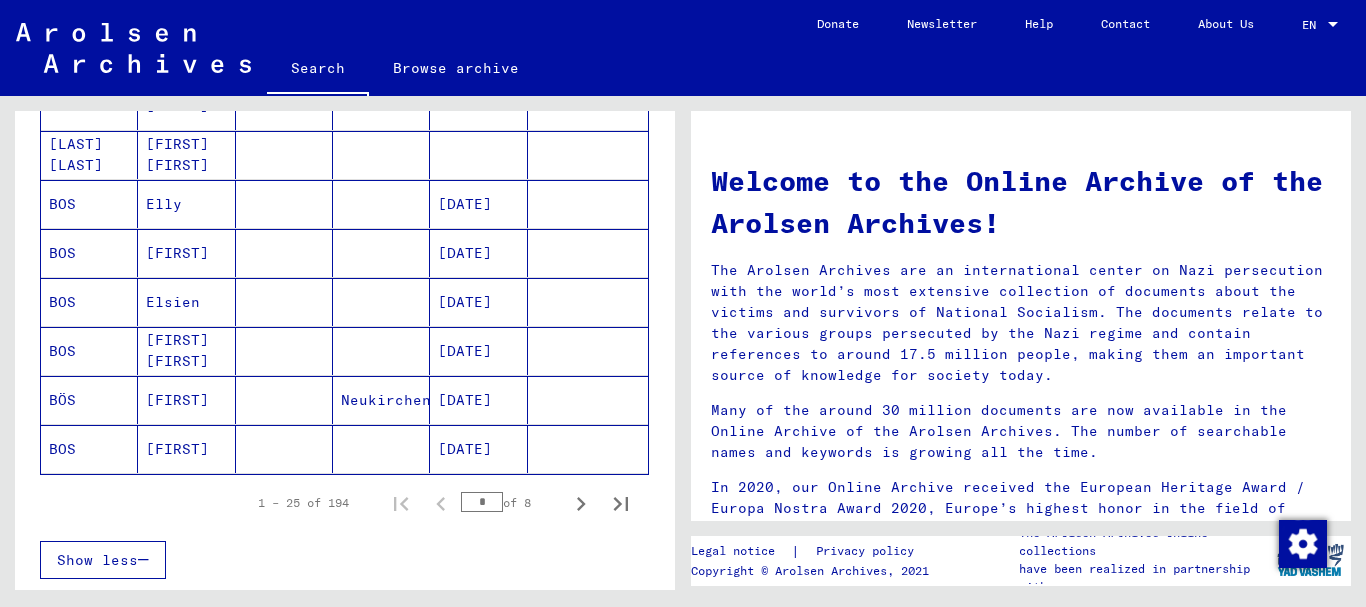 scroll, scrollTop: 1158, scrollLeft: 0, axis: vertical 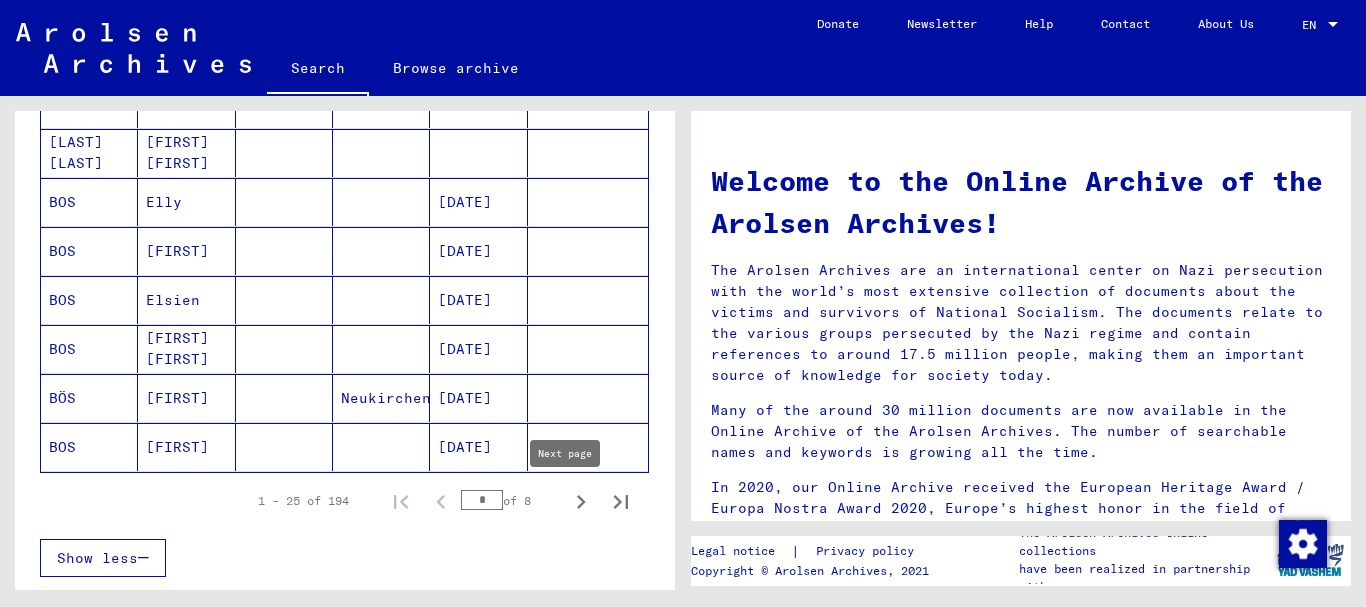 click 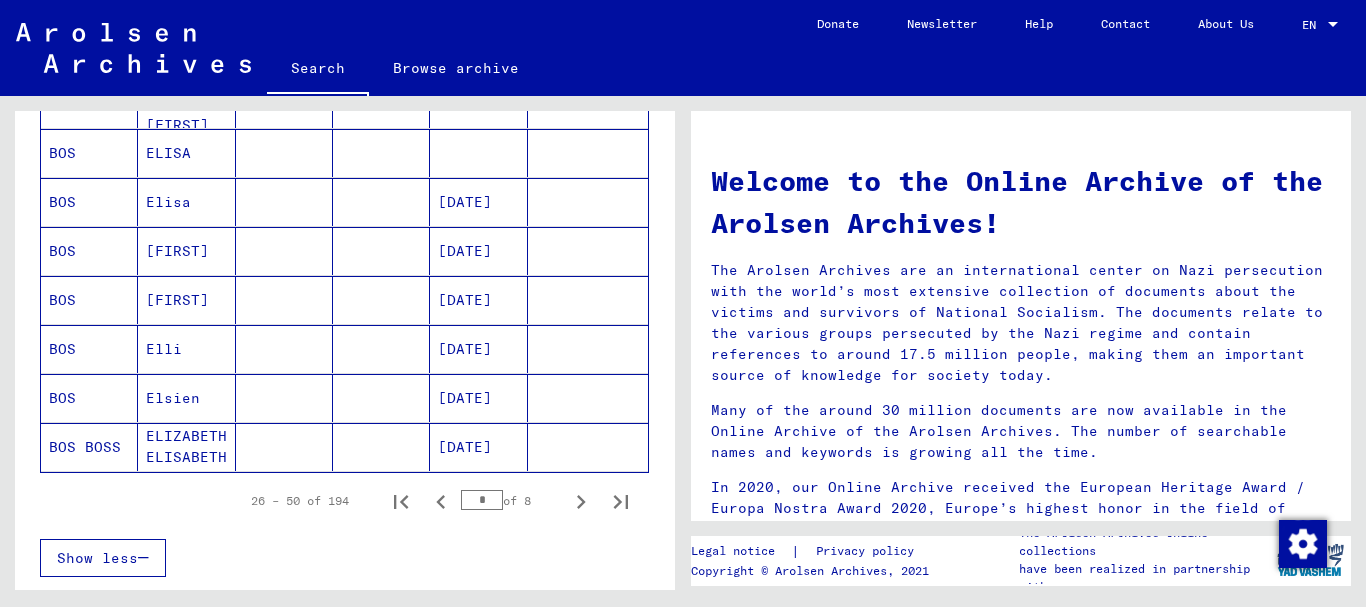 click 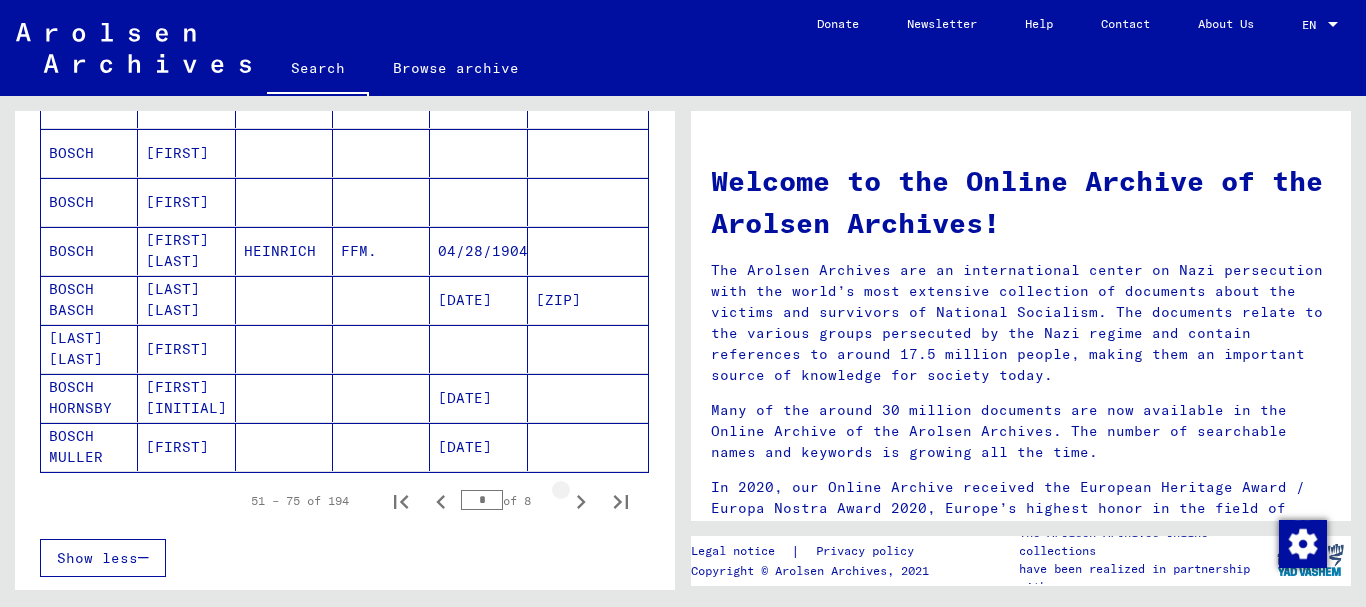 click 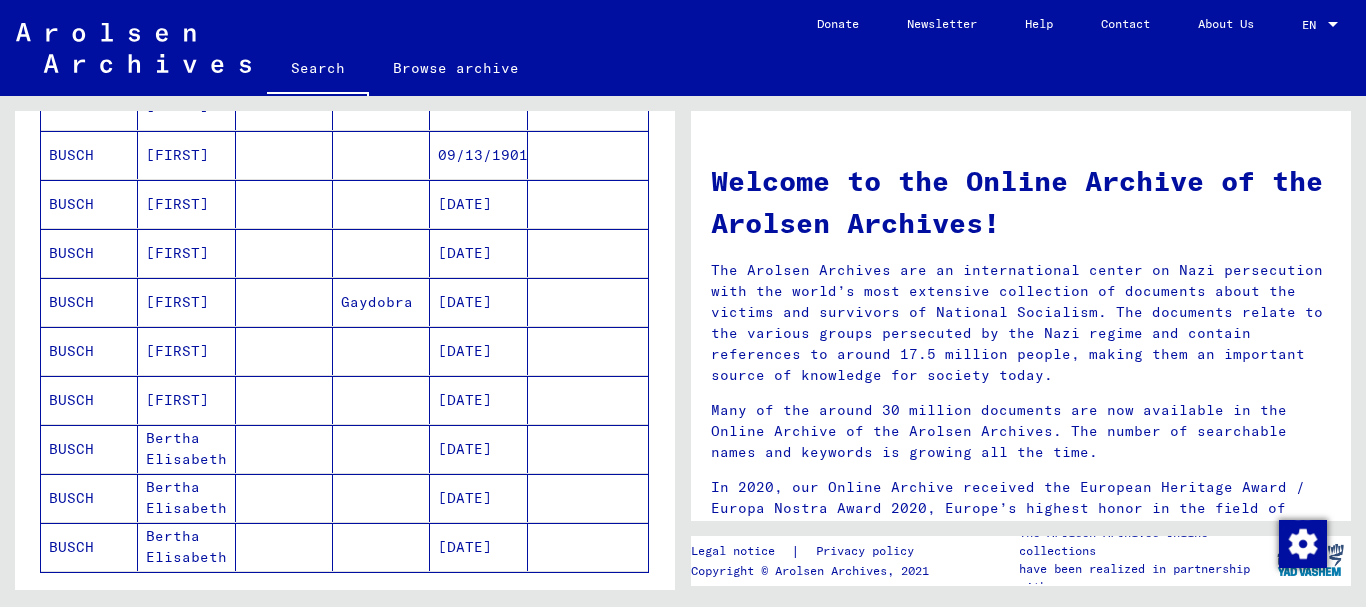 scroll, scrollTop: 1158, scrollLeft: 0, axis: vertical 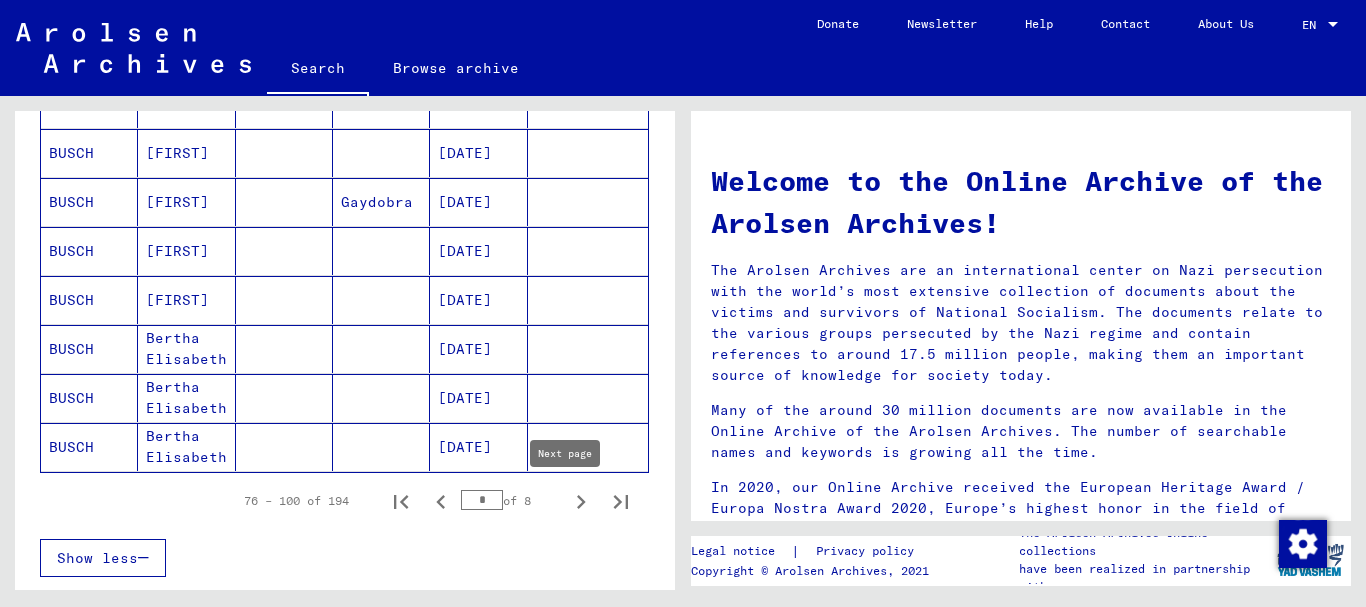 click 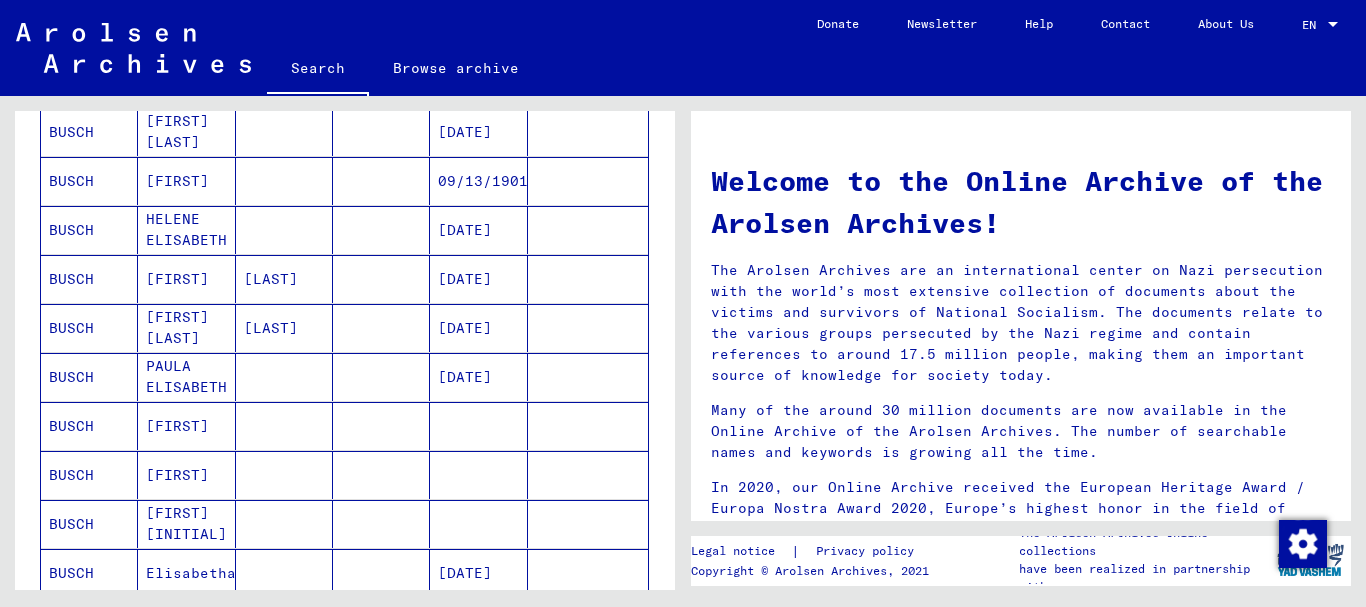 scroll, scrollTop: 758, scrollLeft: 0, axis: vertical 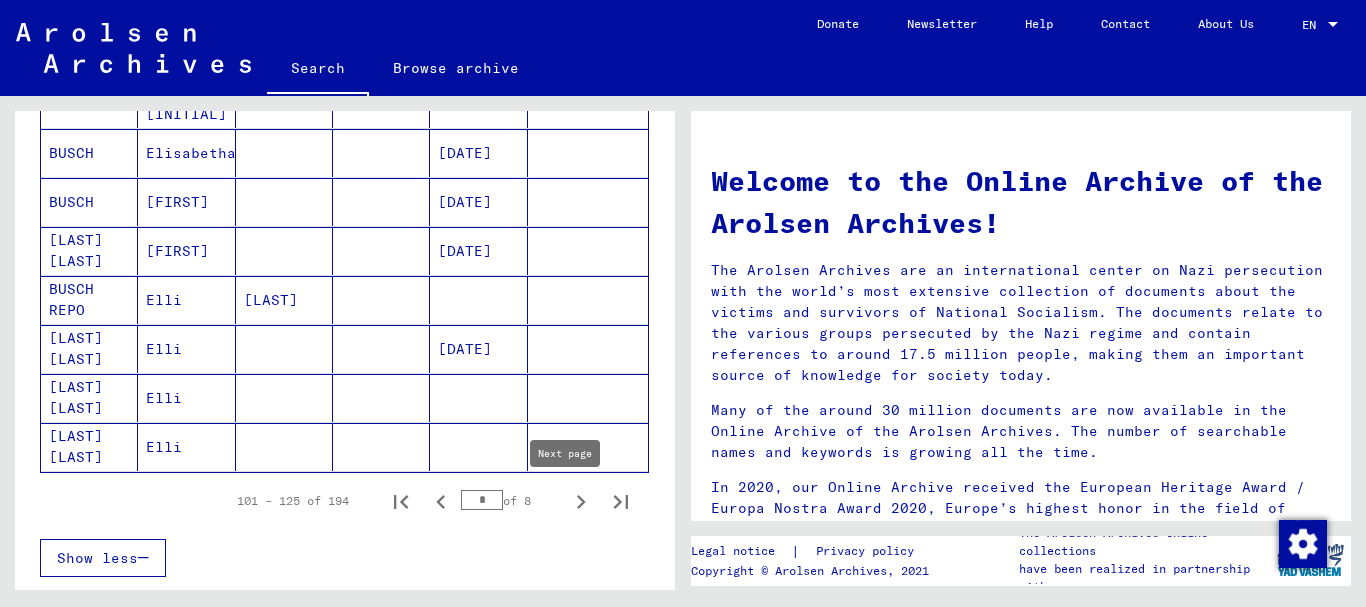 click 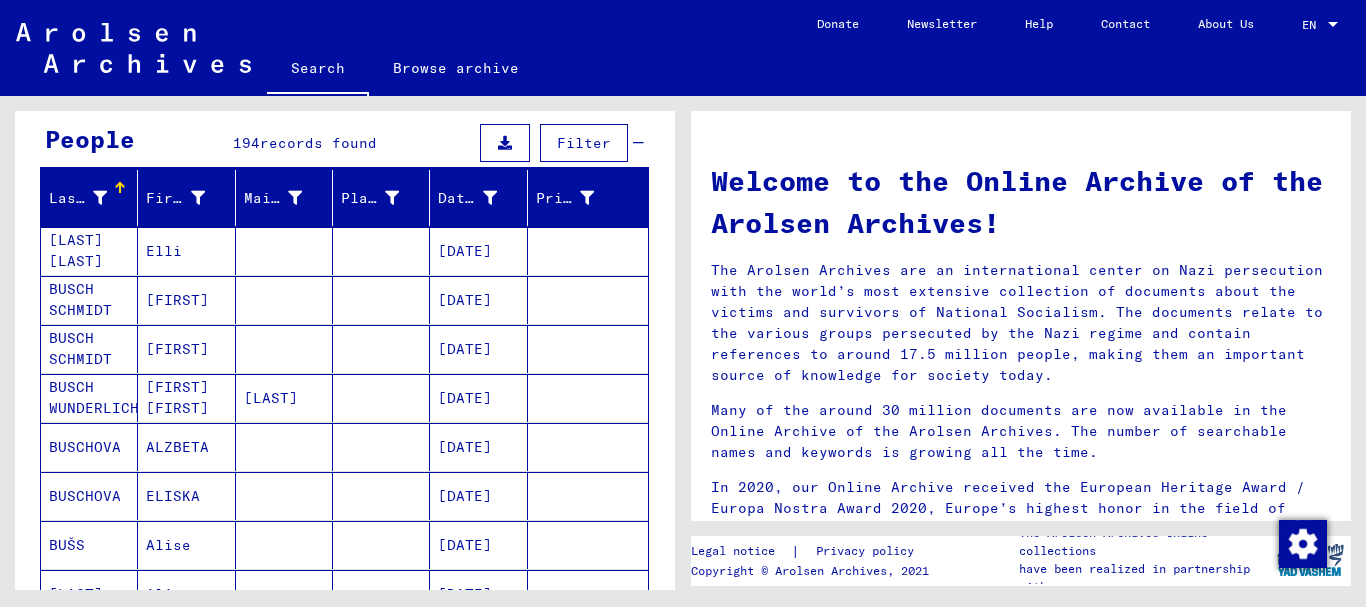 scroll, scrollTop: 58, scrollLeft: 0, axis: vertical 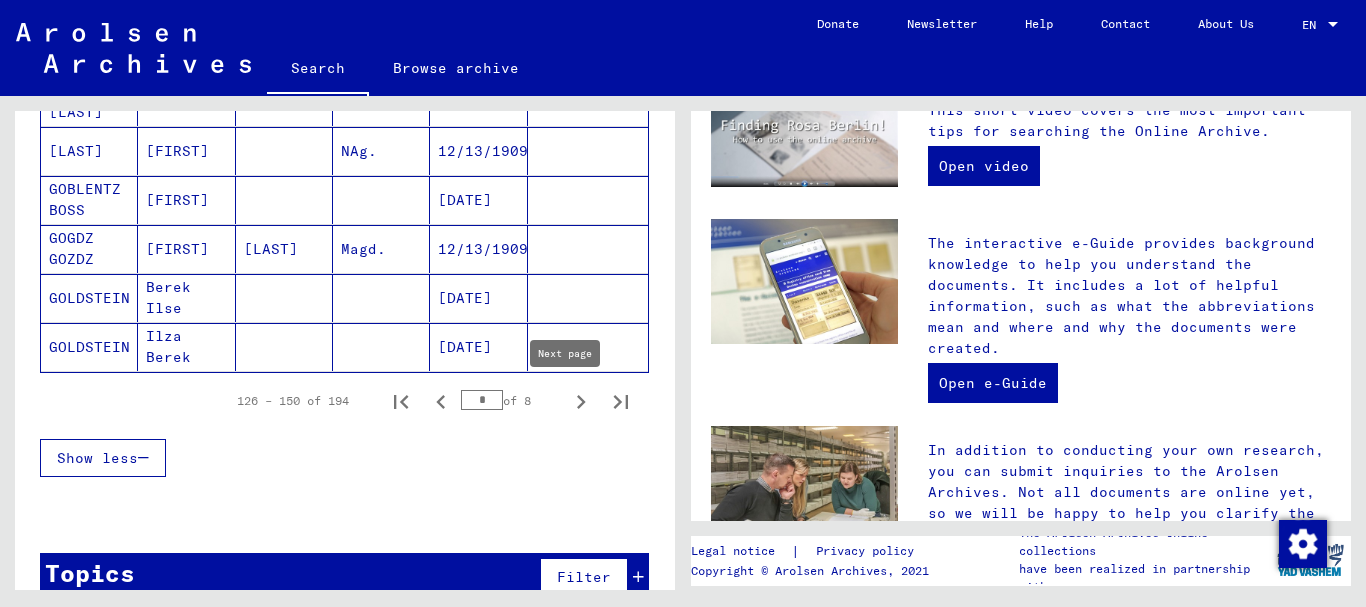 click 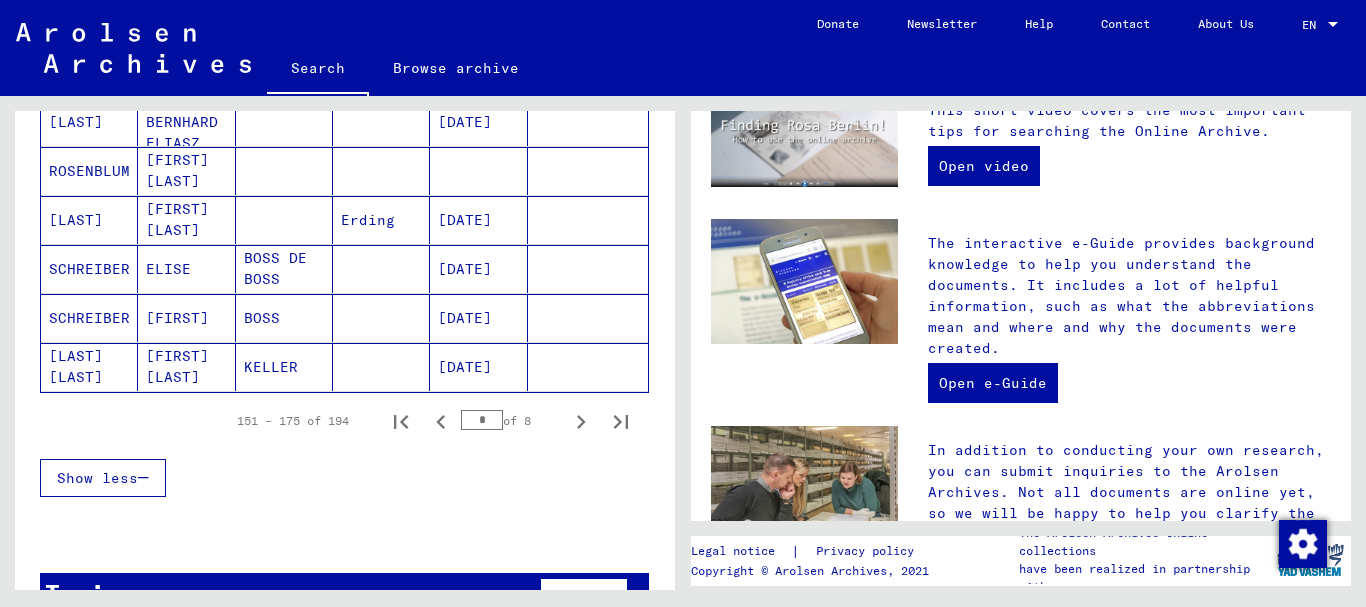 scroll, scrollTop: 1294, scrollLeft: 0, axis: vertical 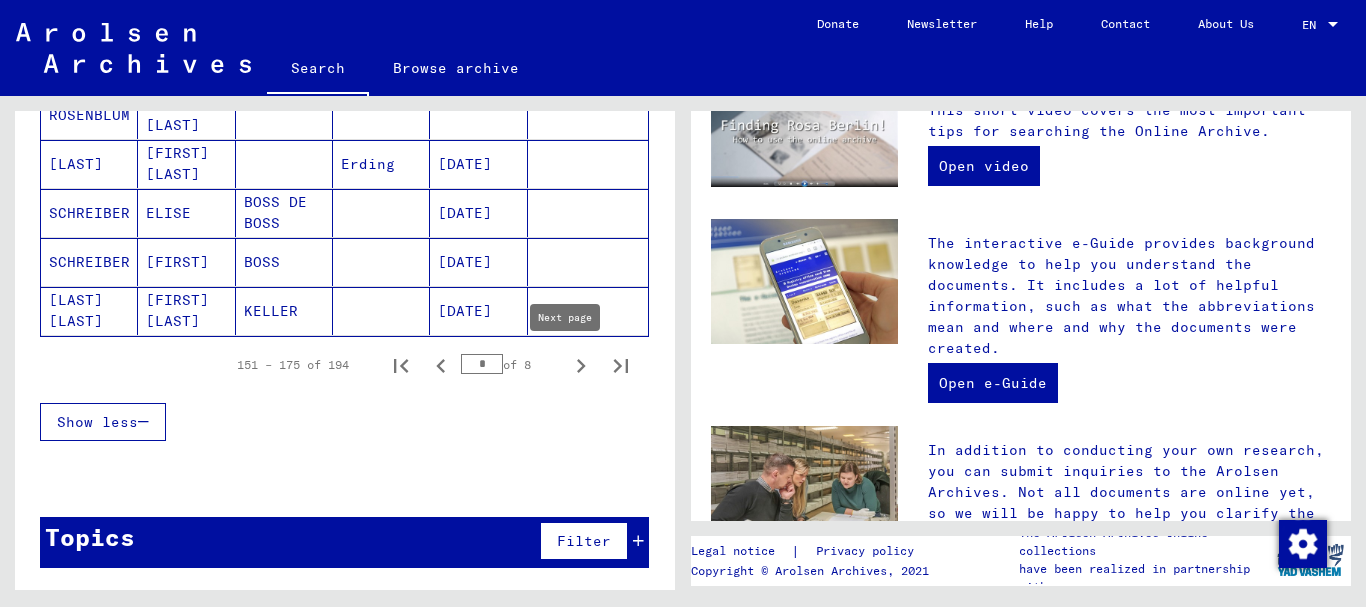 click 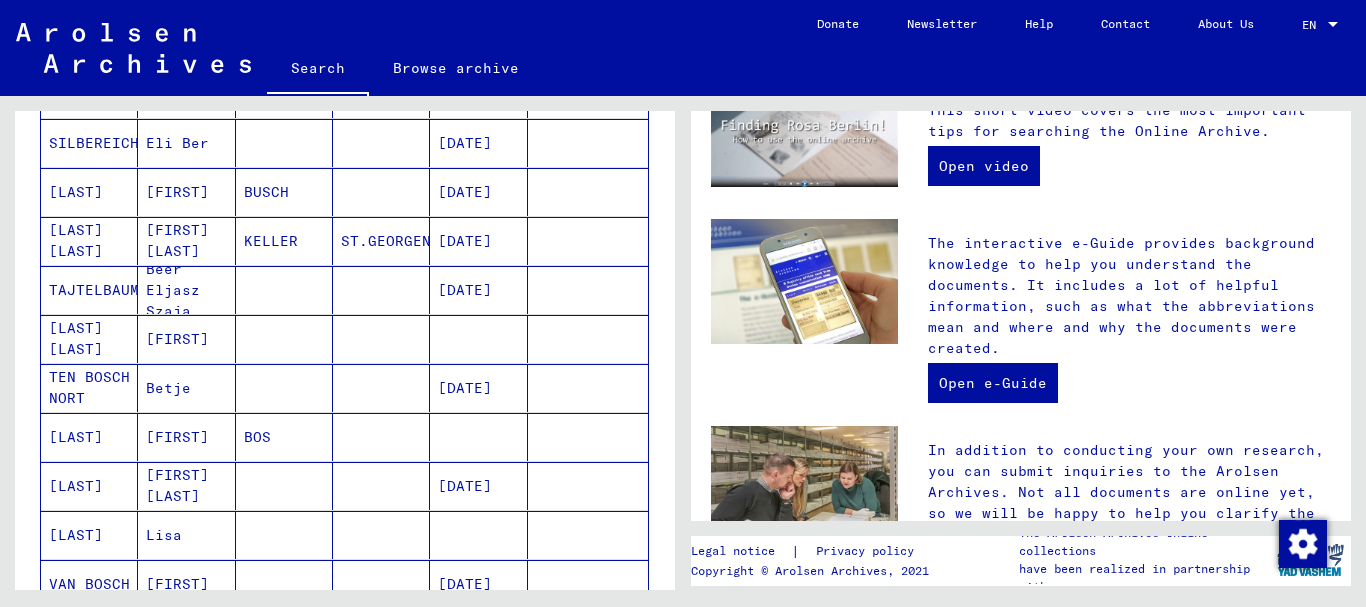 scroll, scrollTop: 700, scrollLeft: 0, axis: vertical 